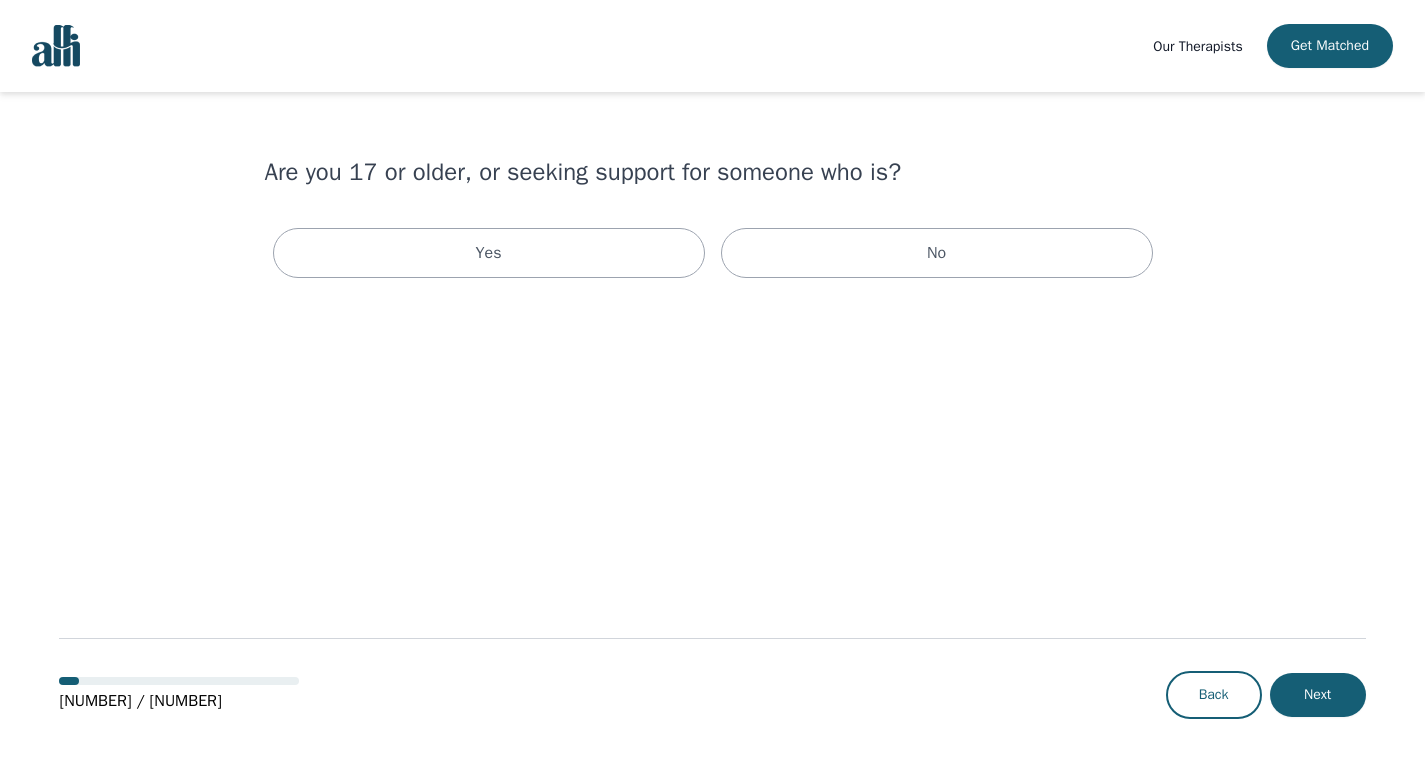 scroll, scrollTop: 0, scrollLeft: 0, axis: both 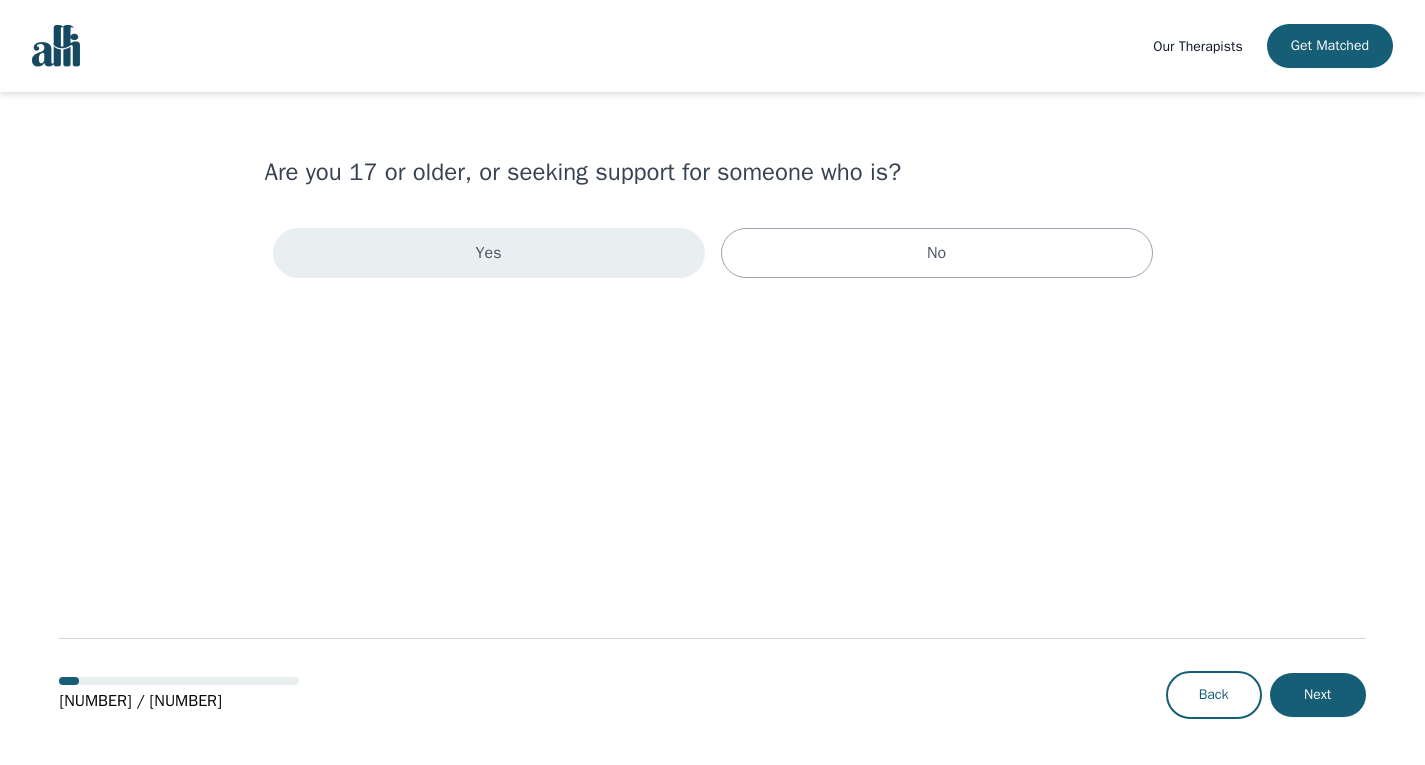 click on "Yes" at bounding box center [489, 253] 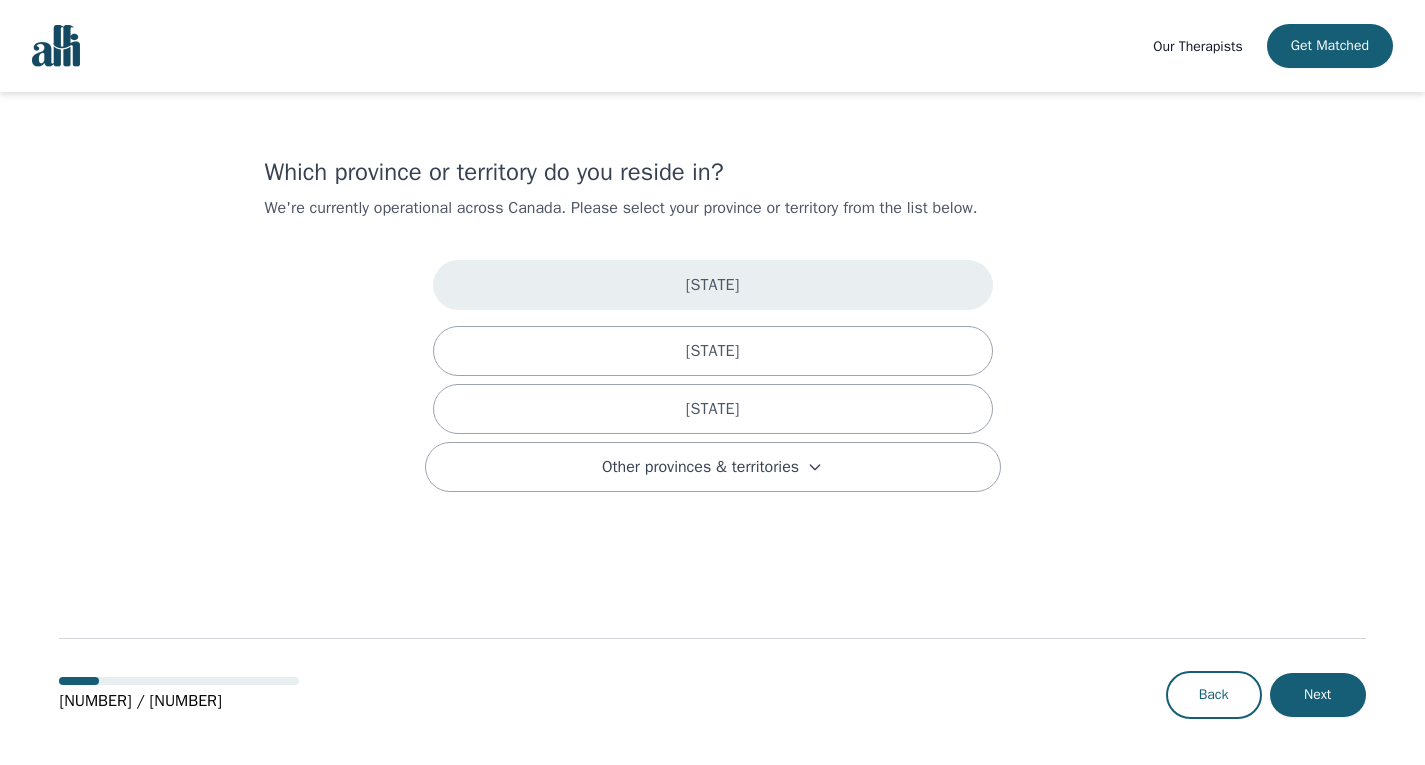 click on "[STATE]" at bounding box center [713, 285] 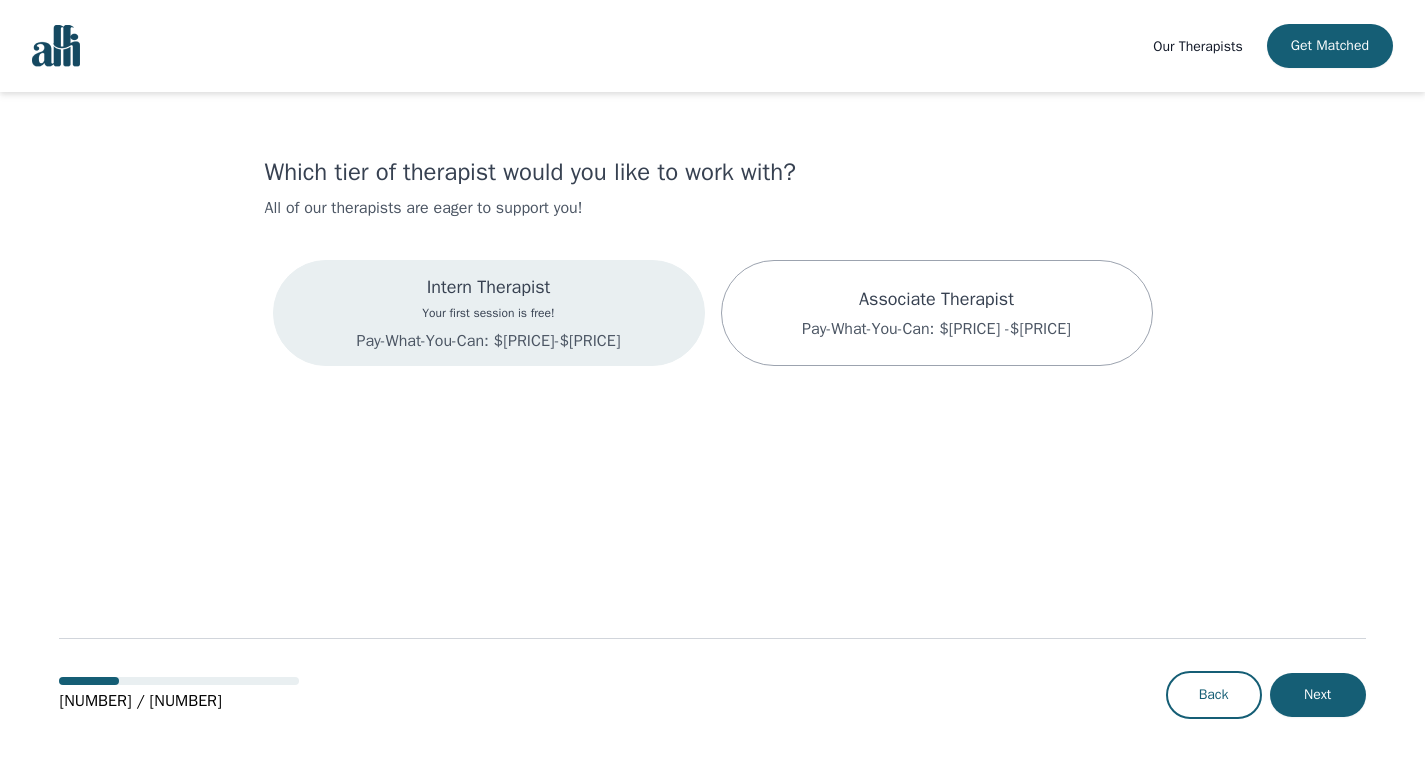 click on "Intern Therapist" at bounding box center (488, 287) 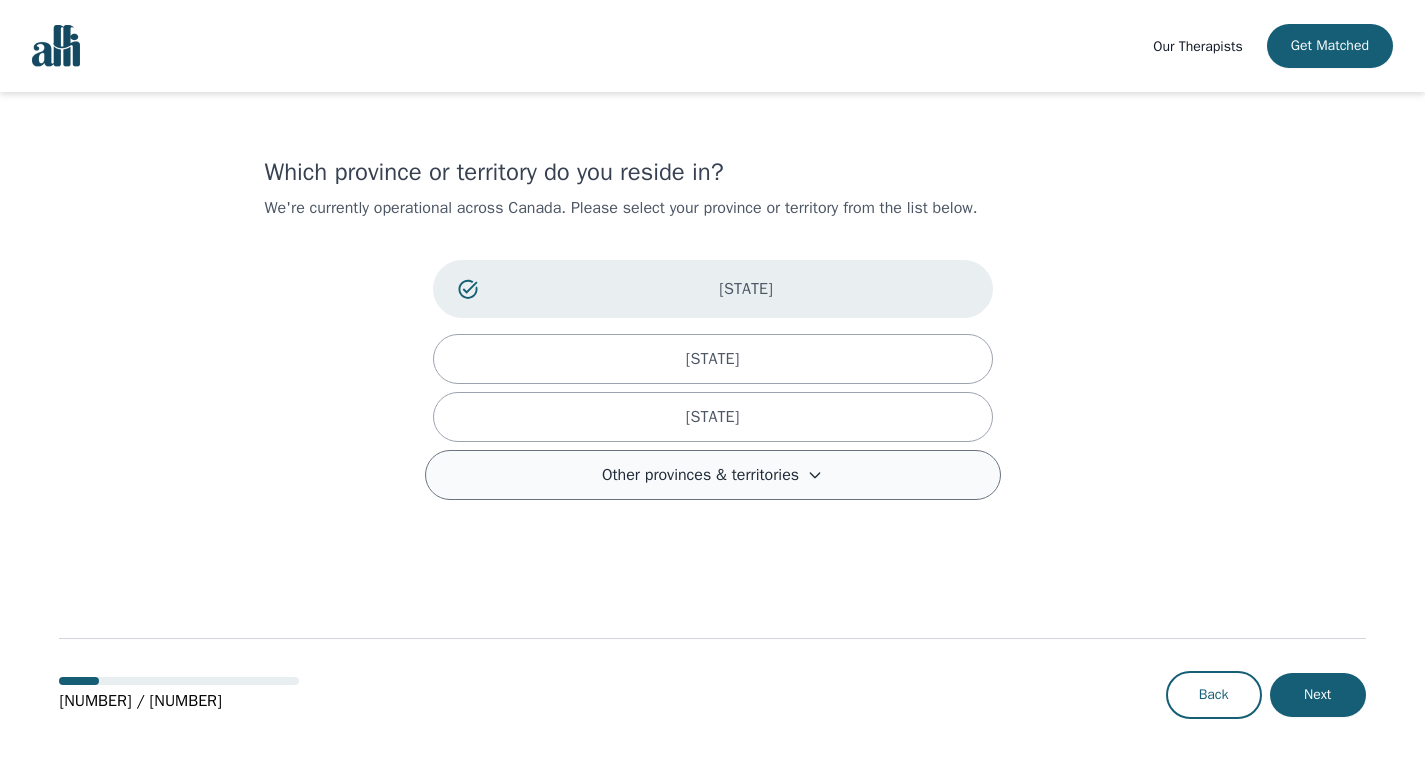 click on "Other provinces & territories" at bounding box center (700, 475) 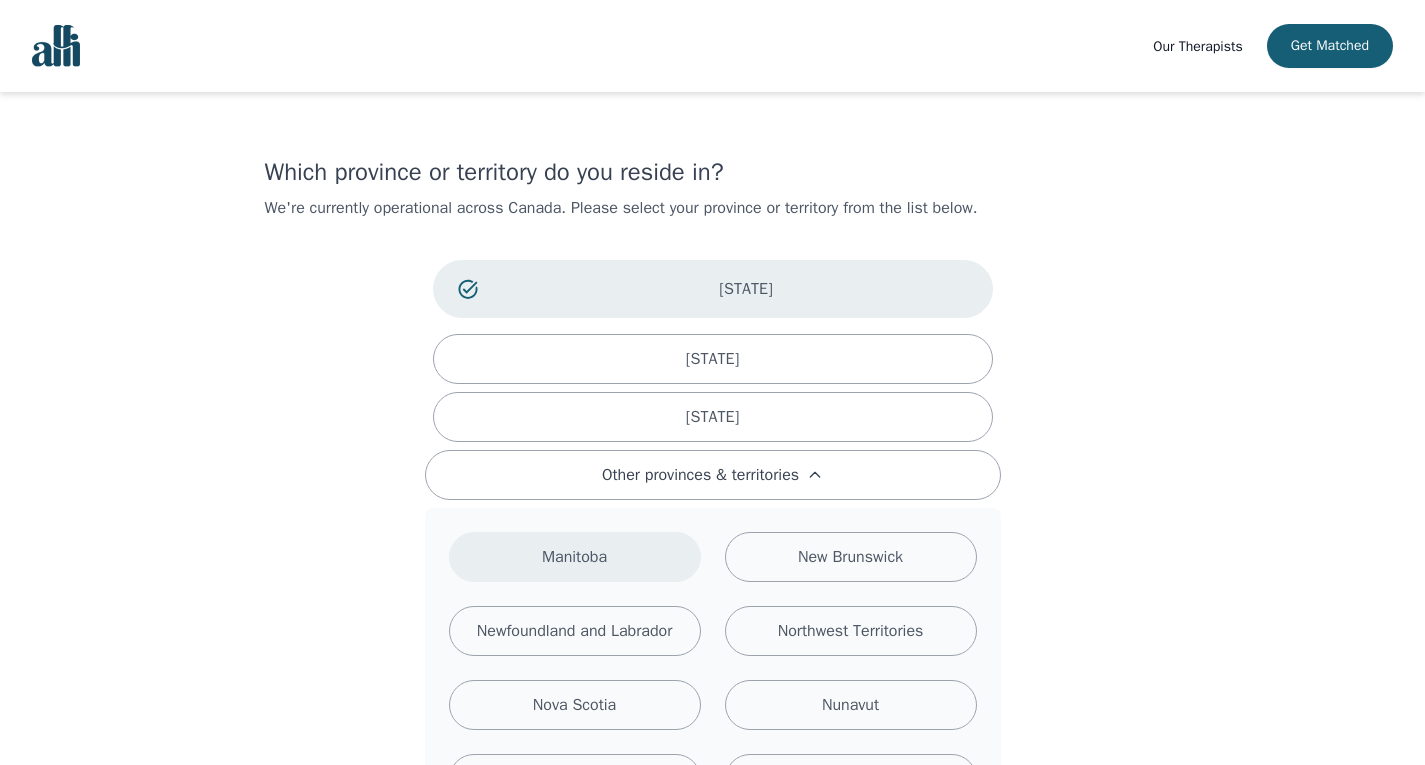 click on "Manitoba" at bounding box center (575, 557) 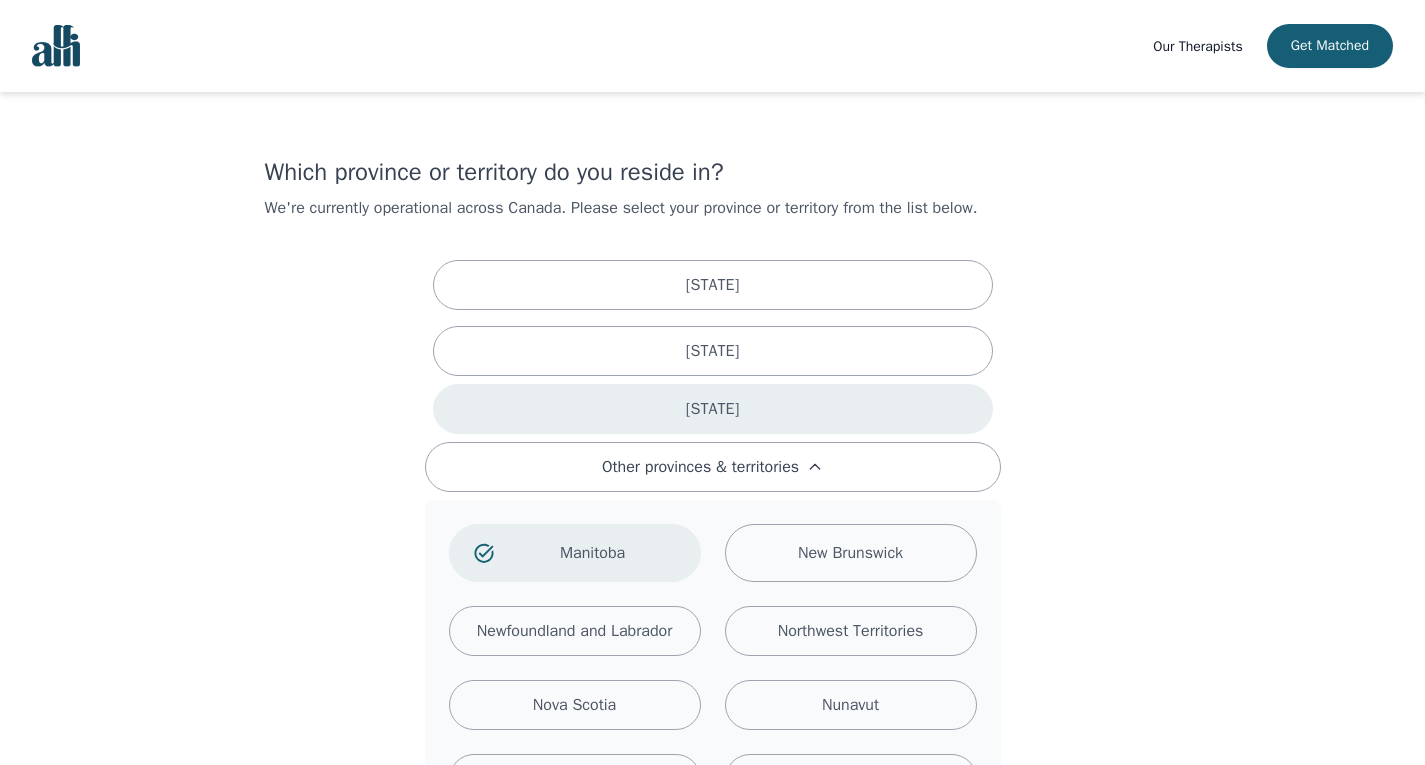 click on "[STATE]" at bounding box center (713, 409) 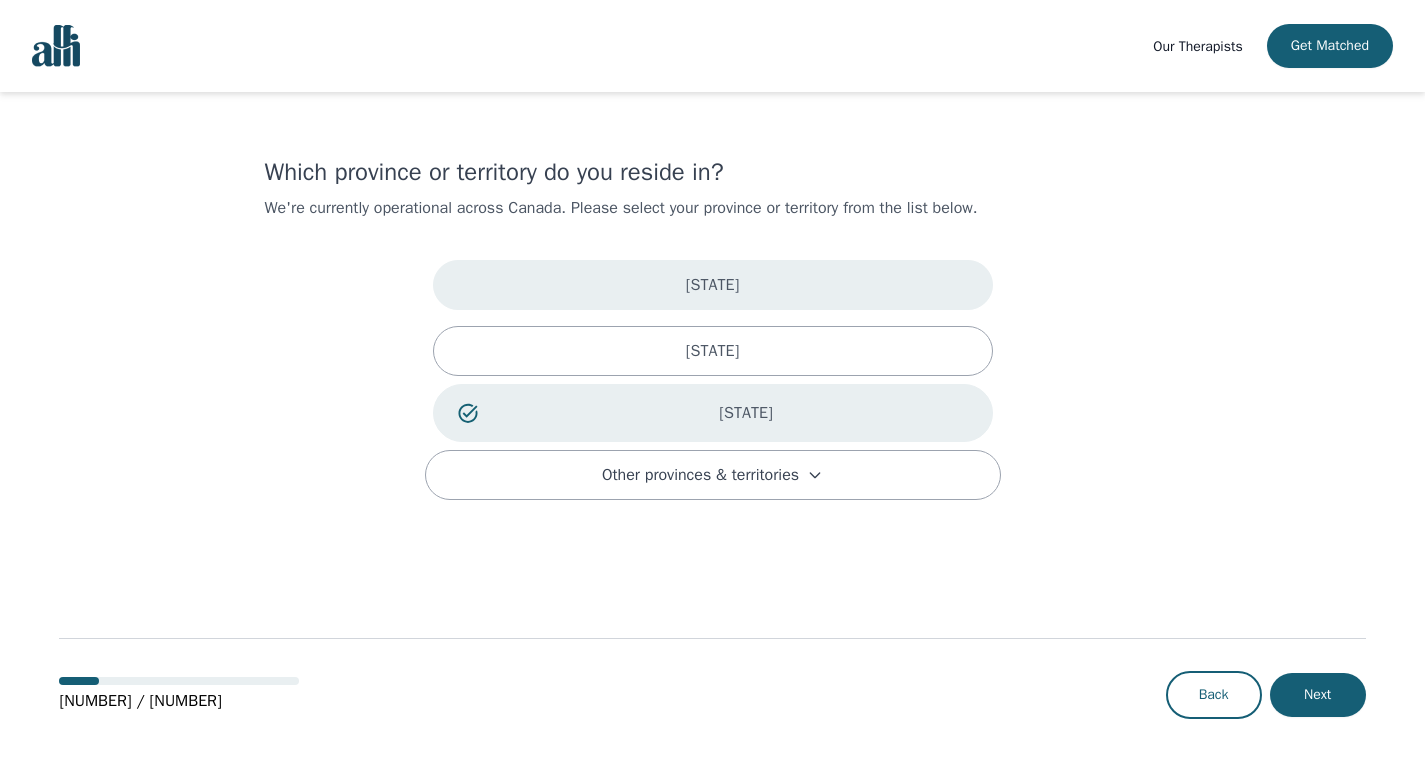 click on "[STATE]" at bounding box center (713, 285) 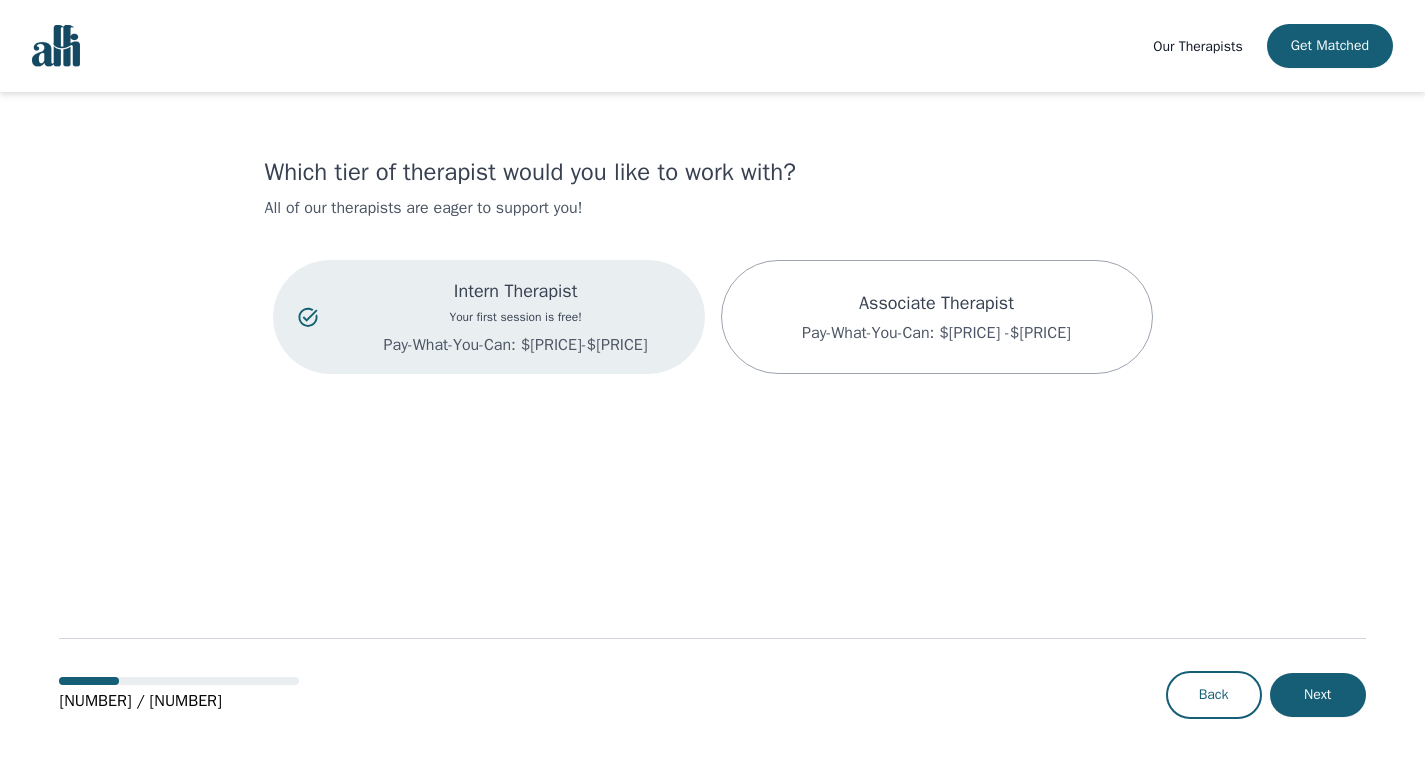 click on "Pay-What-You-Can: $[PRICE]-$[PRICE]" at bounding box center (516, 345) 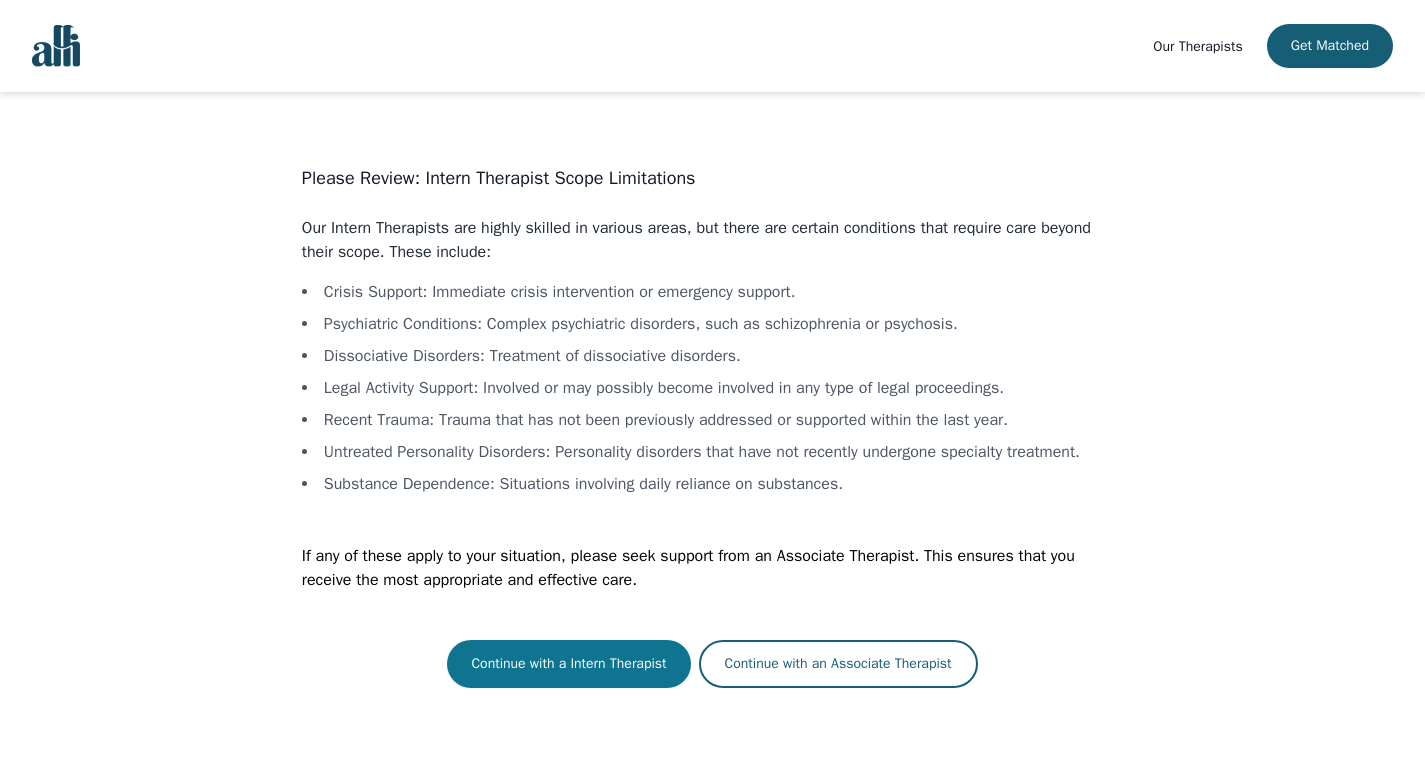 click on "Continue with a Intern Therapist" at bounding box center (568, 664) 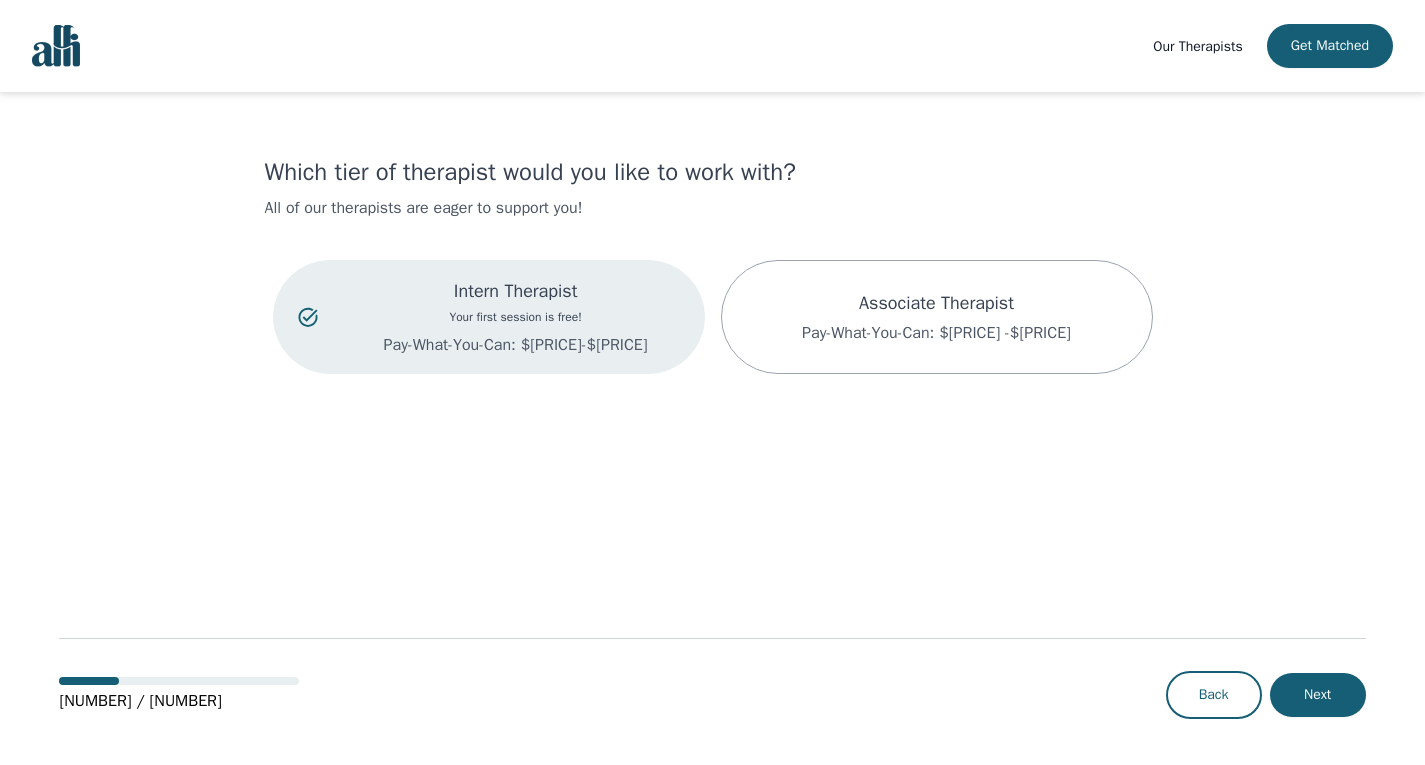 click on "Intern Therapist Your first session is free! Pay-What-You-Can: $[PRICE]-$[PRICE]" at bounding box center (516, 317) 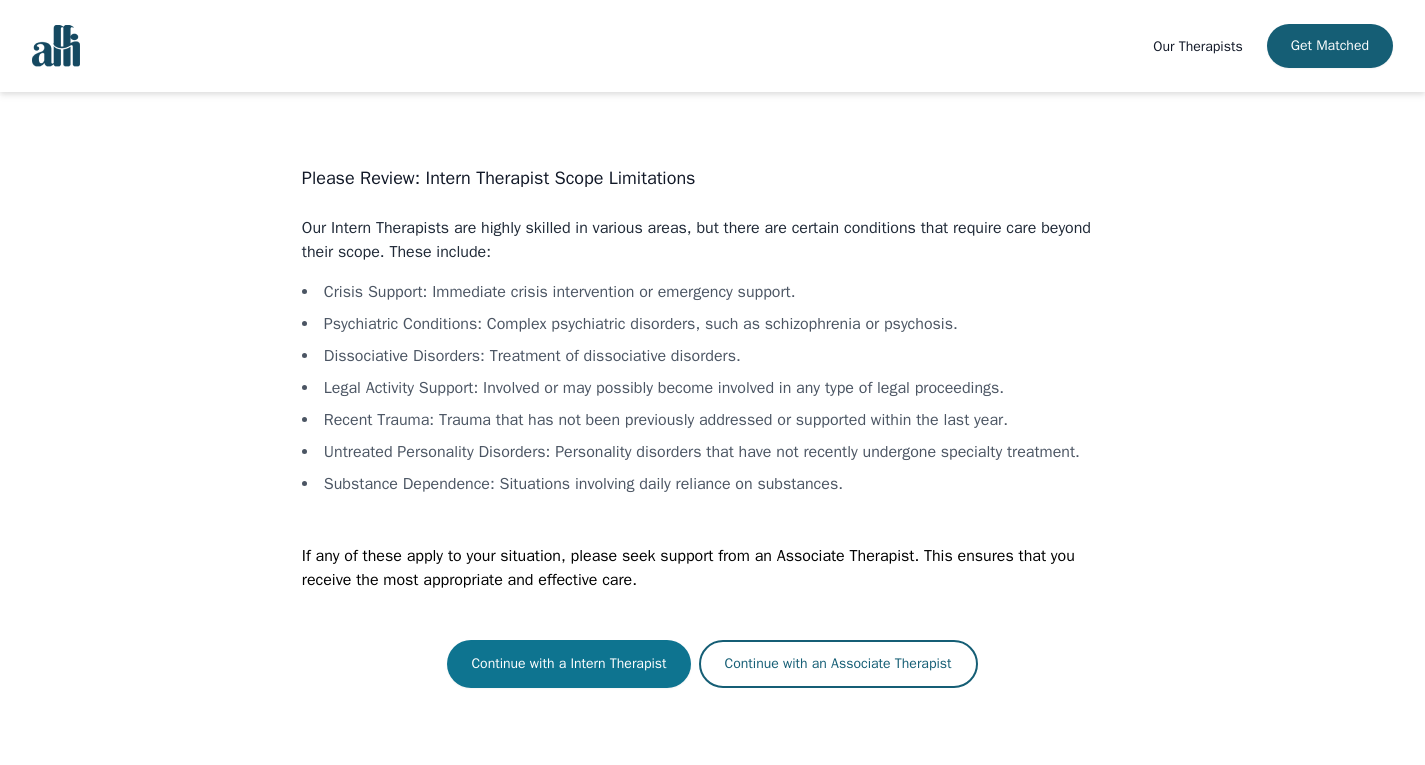 click on "Continue with a Intern Therapist" at bounding box center [568, 664] 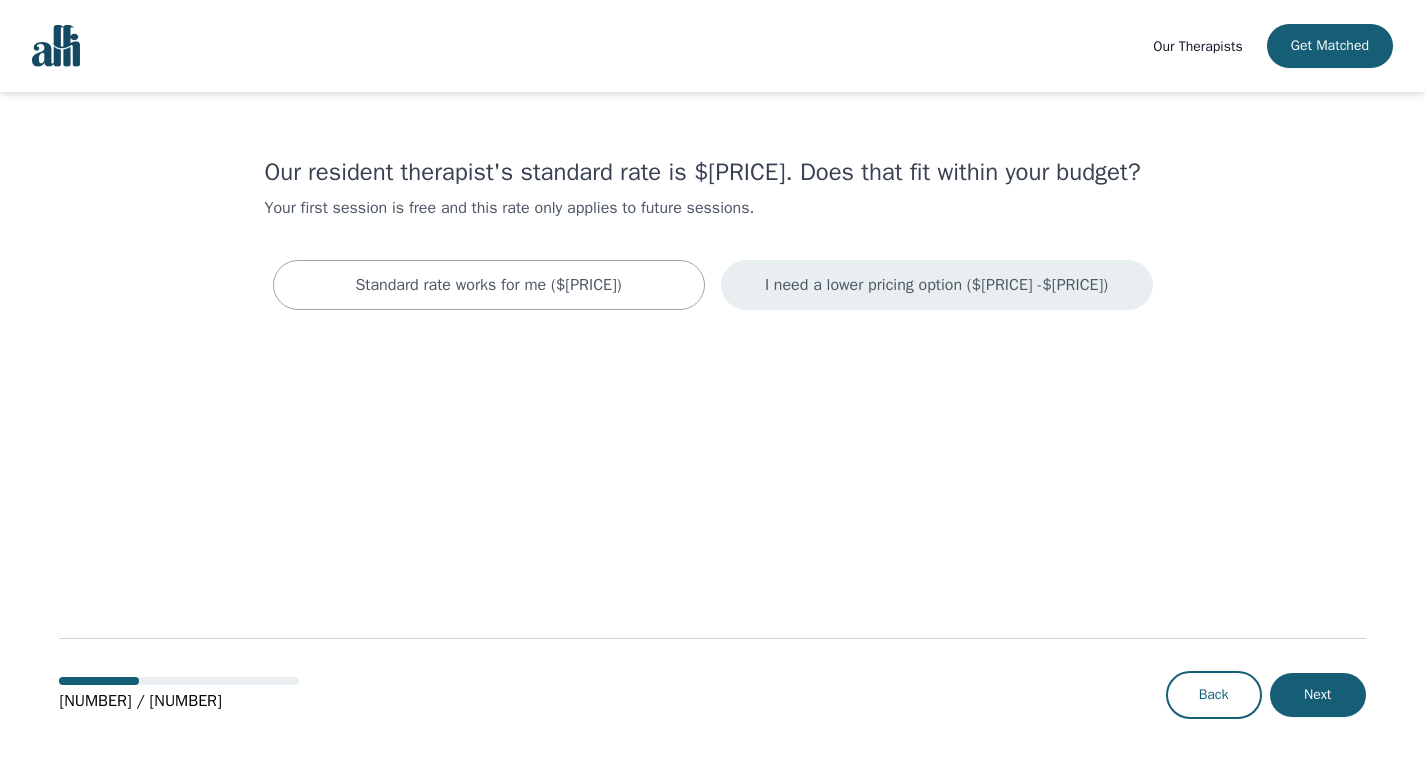 click on "I need a lower pricing option ($[PRICE] -$[PRICE])" at bounding box center (936, 285) 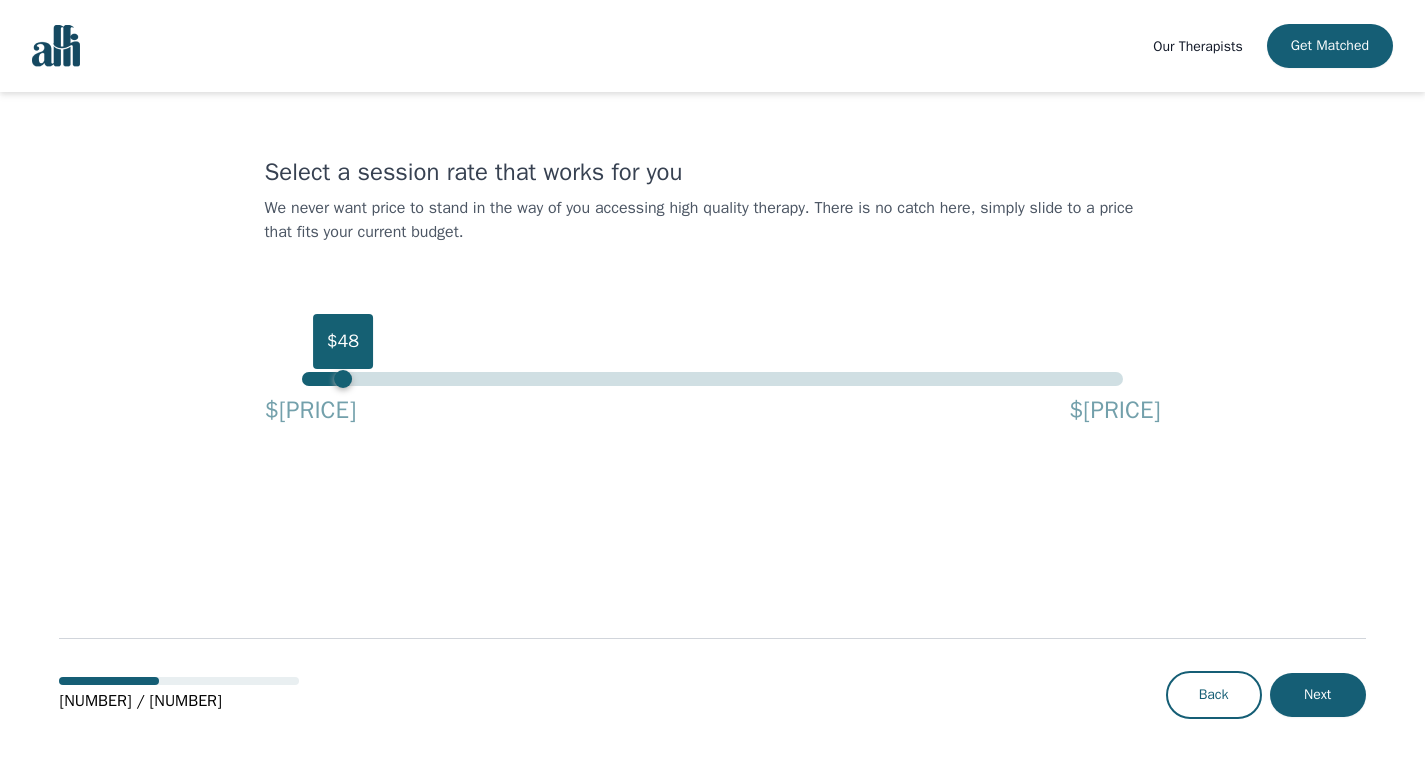 drag, startPoint x: 1126, startPoint y: 378, endPoint x: 239, endPoint y: 351, distance: 887.4108 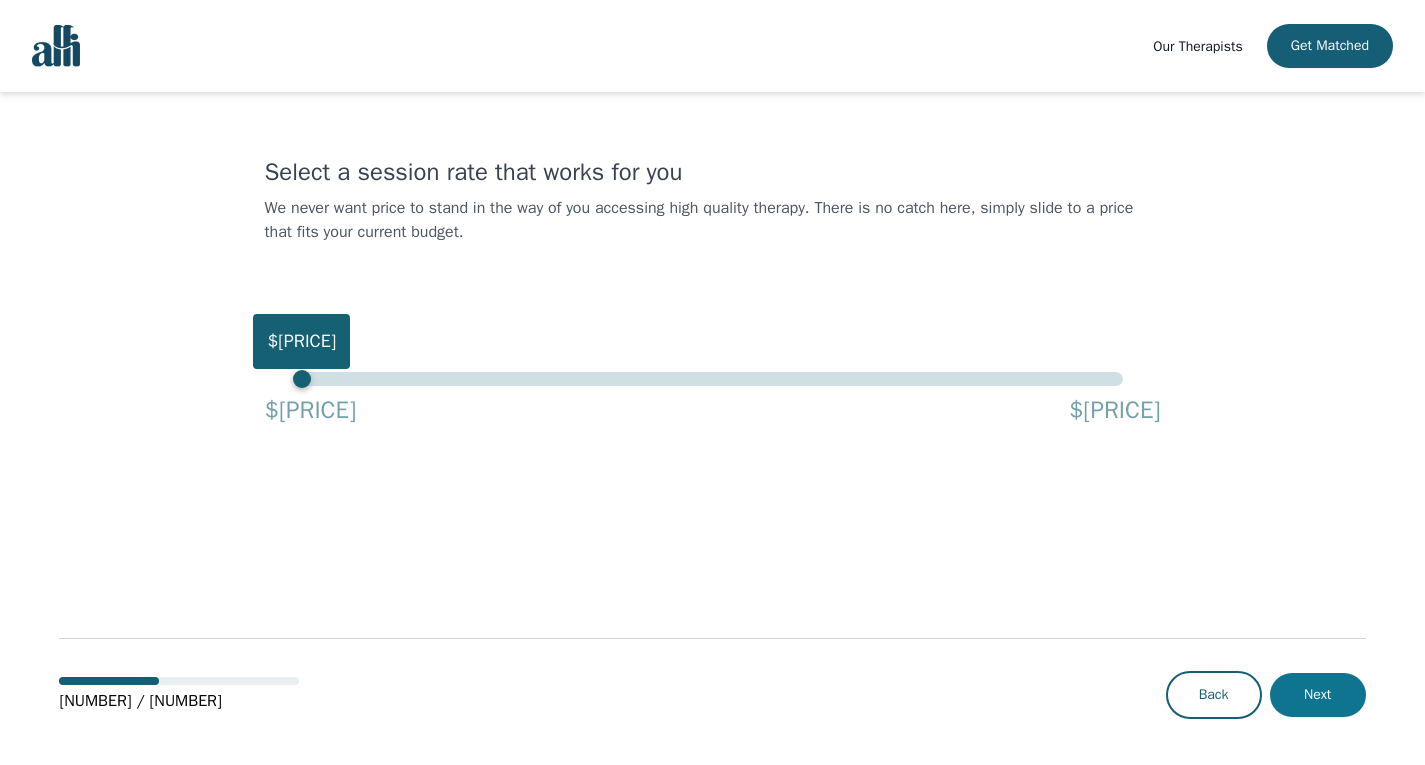 click on "Next" at bounding box center [1318, 695] 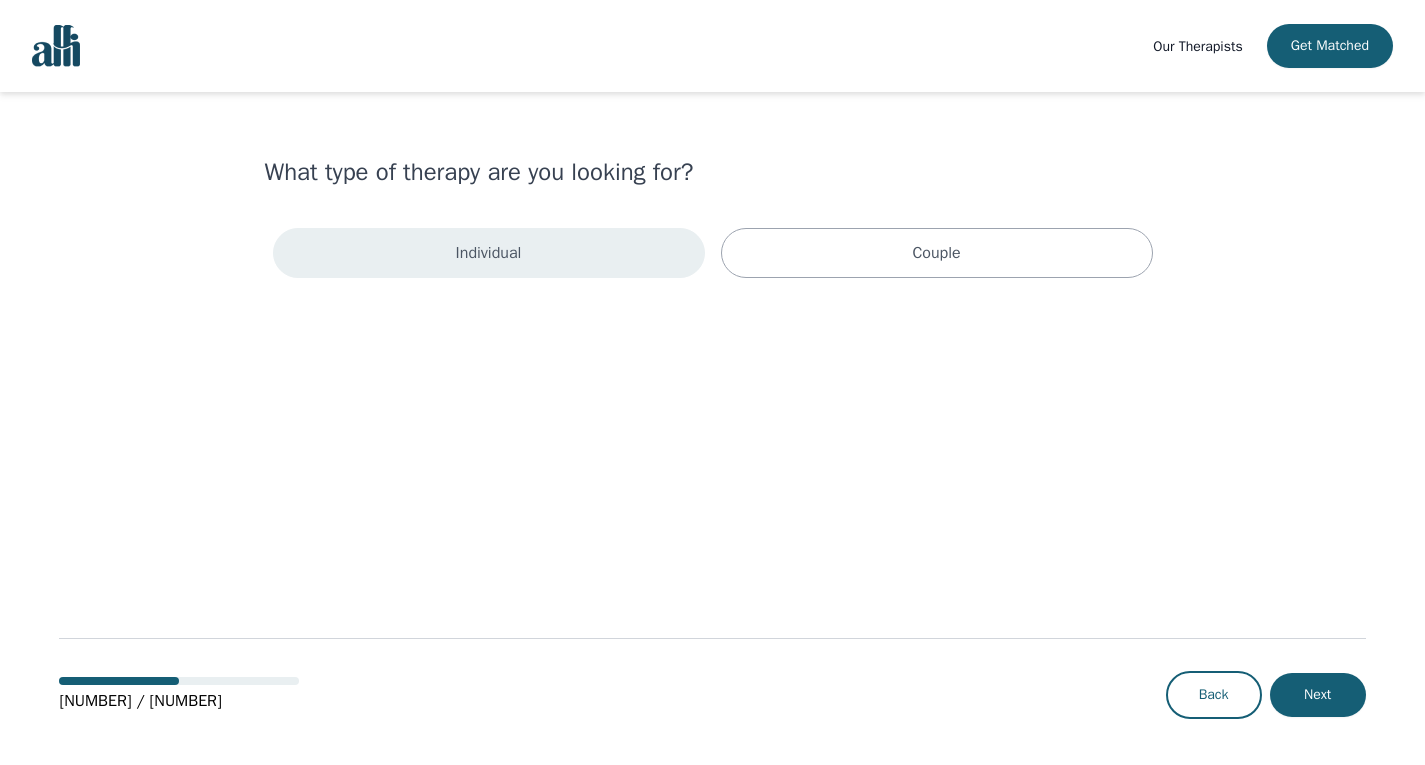 click on "Individual" at bounding box center (489, 253) 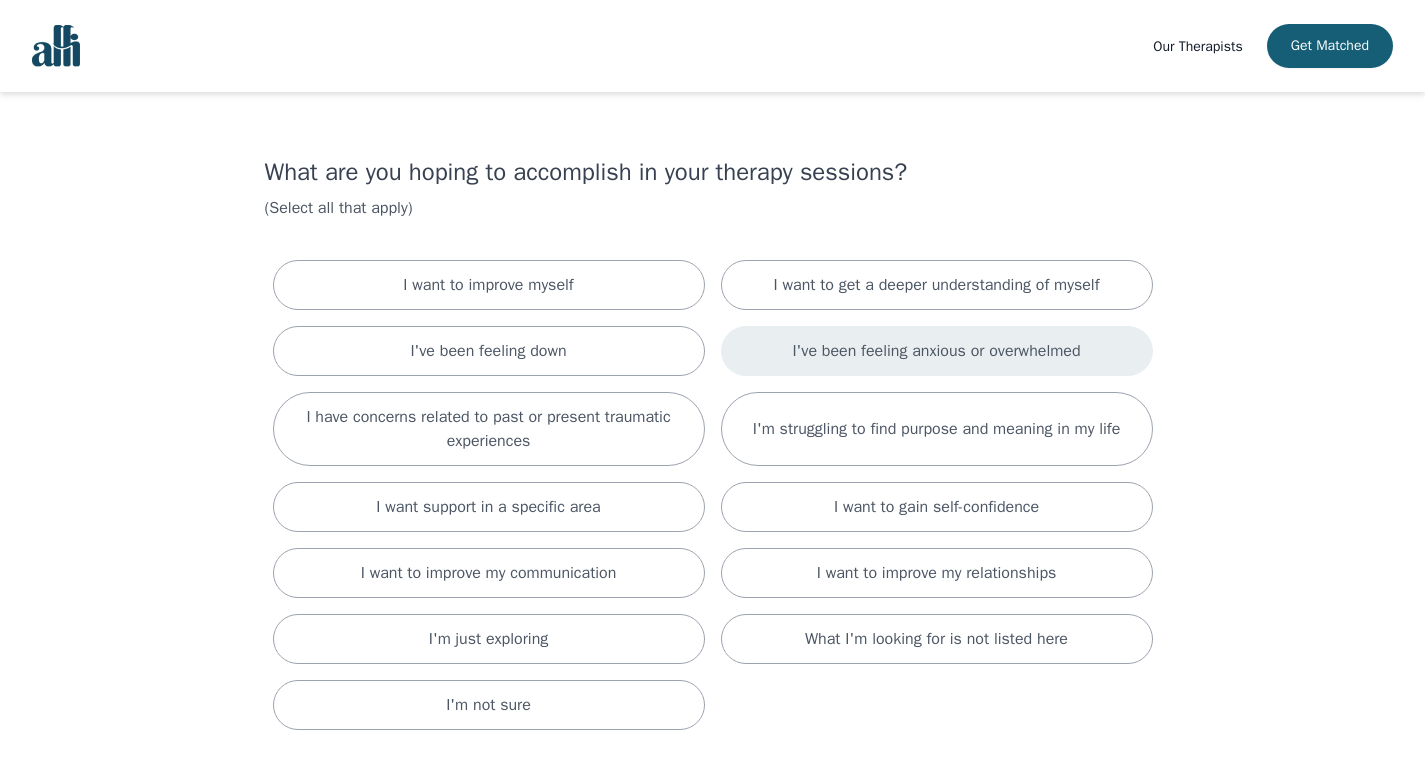 click on "I've been feeling anxious or overwhelmed" at bounding box center [936, 351] 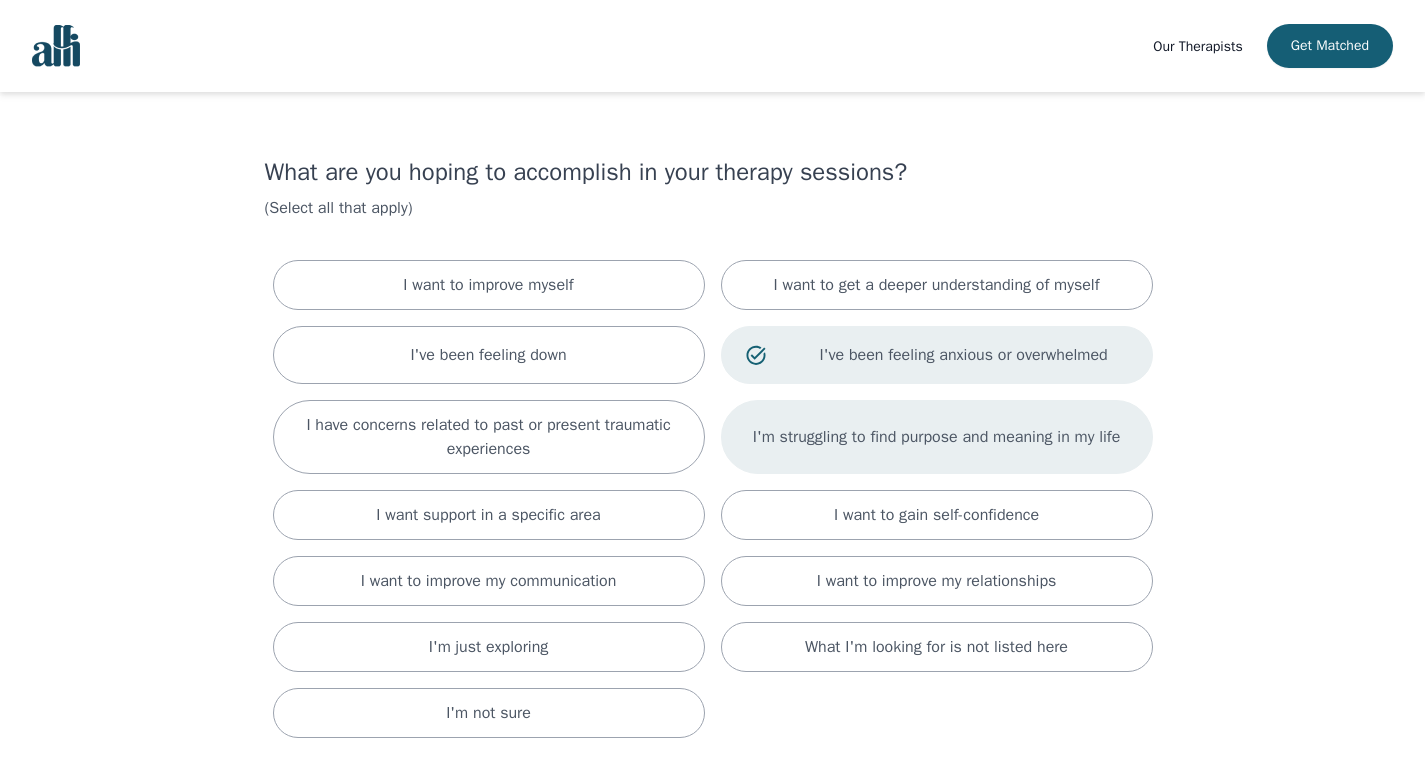 click on "I'm struggling to find purpose and meaning in my life" at bounding box center (937, 437) 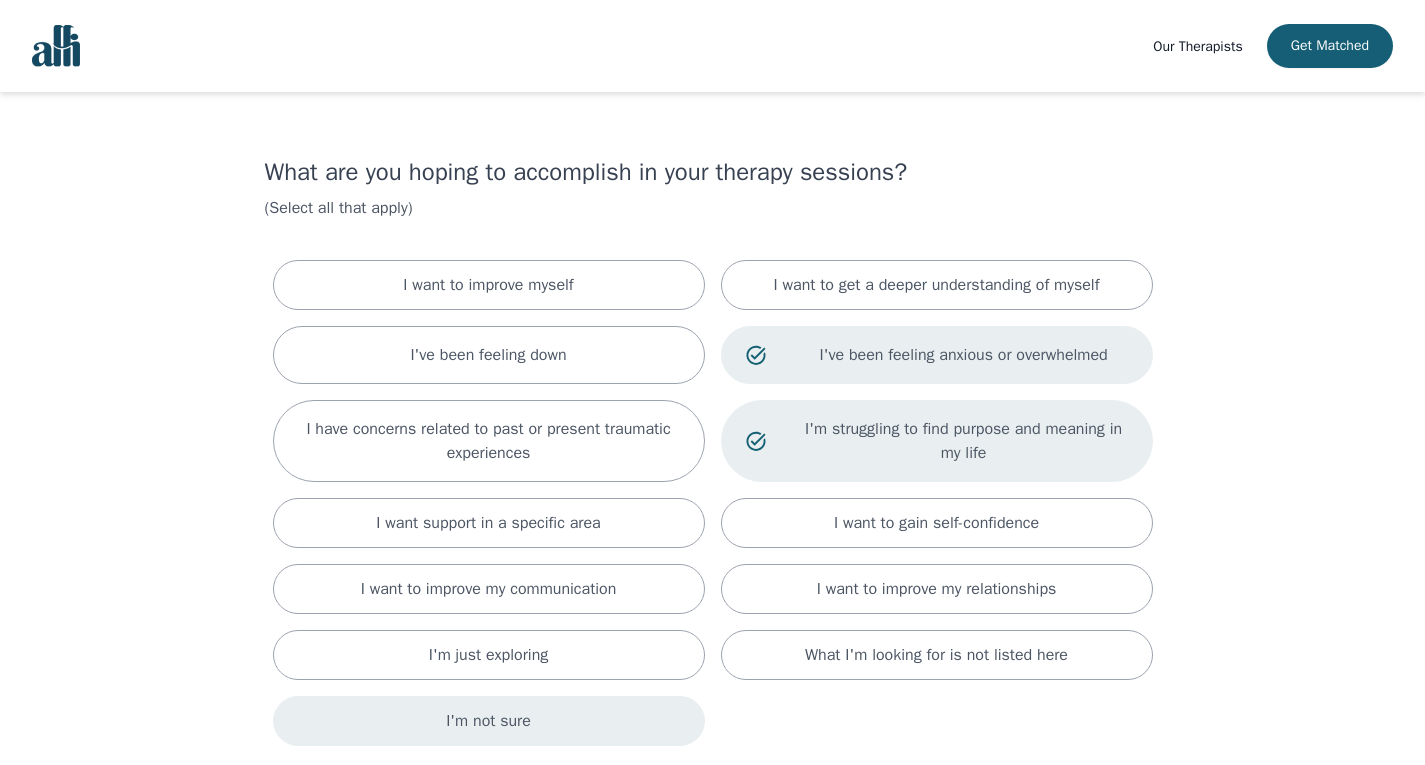 click on "I'm not sure" at bounding box center [489, 721] 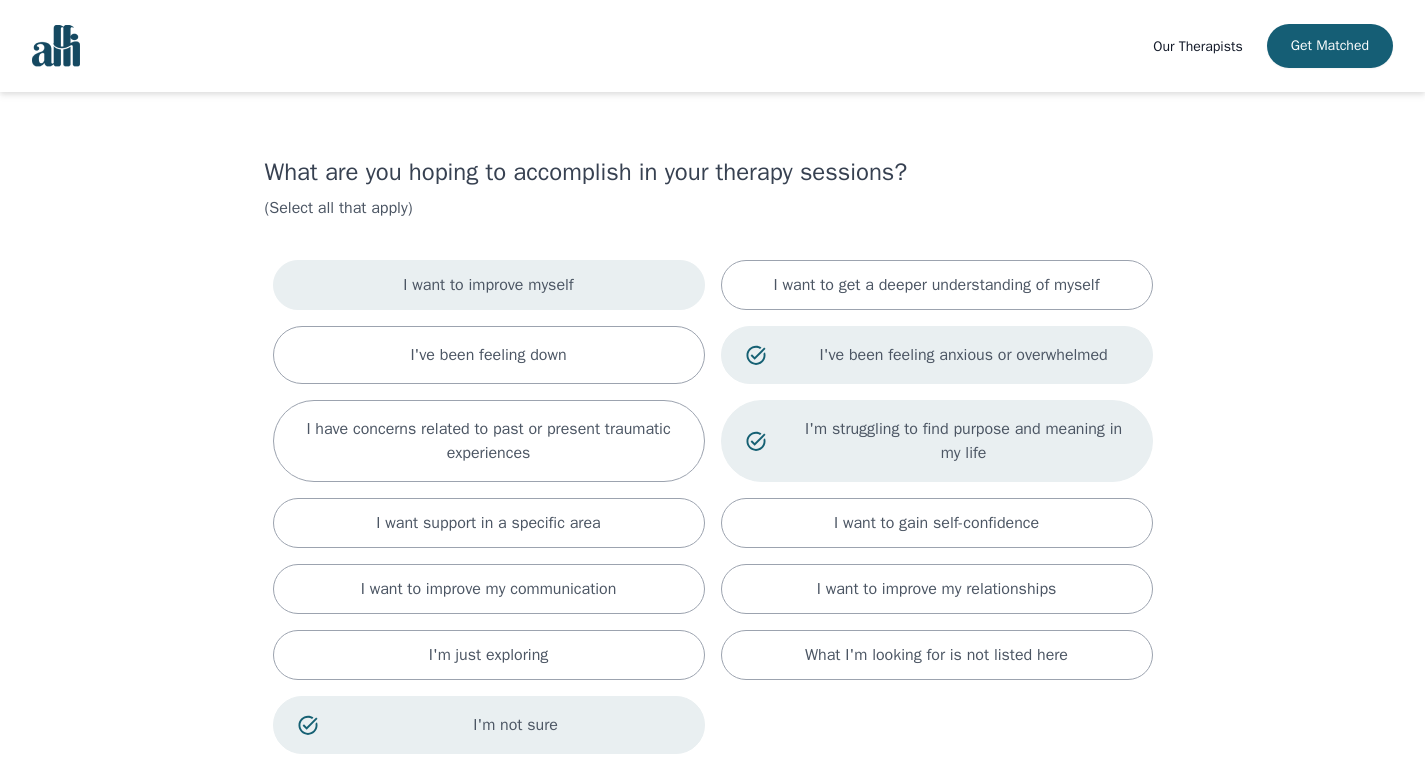 click on "I want to improve myself" at bounding box center (488, 285) 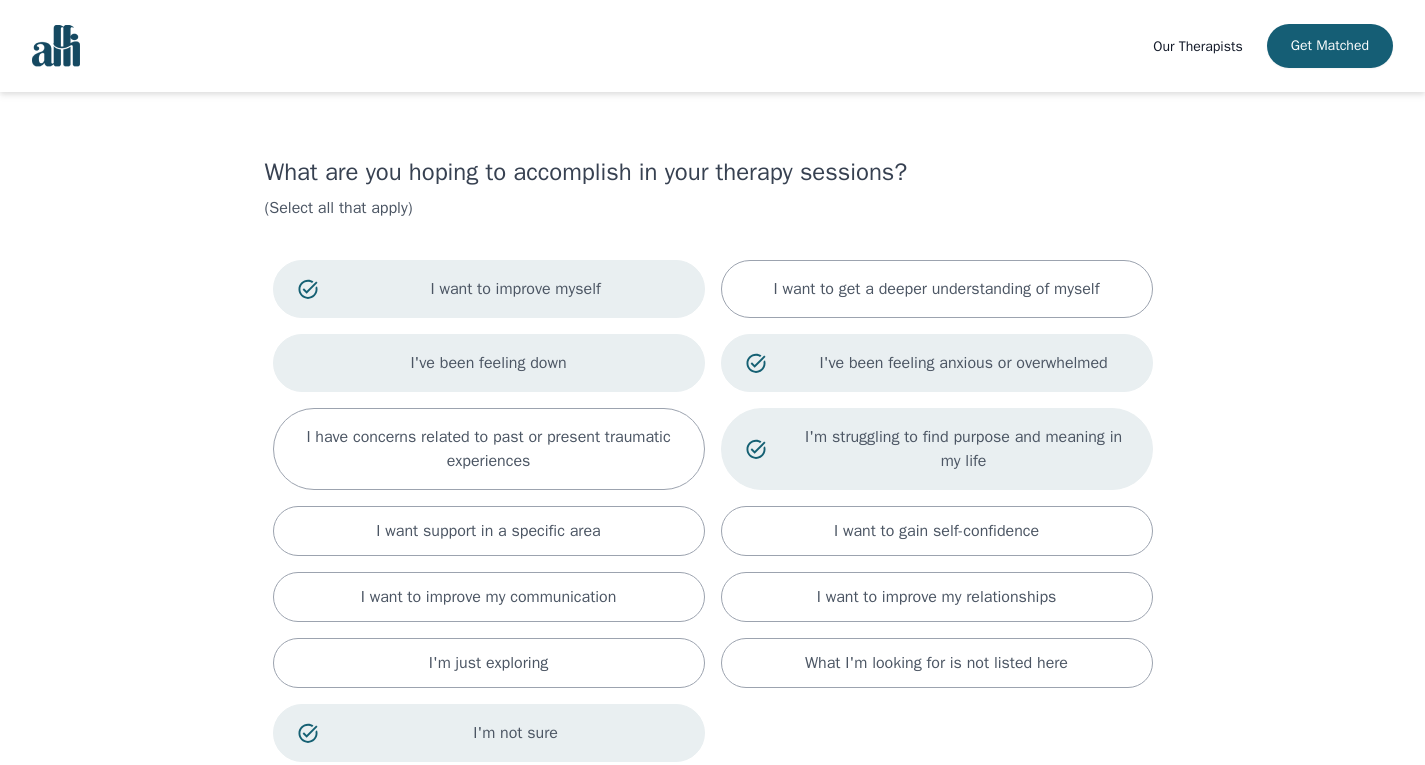 click on "I've been feeling down" at bounding box center (488, 363) 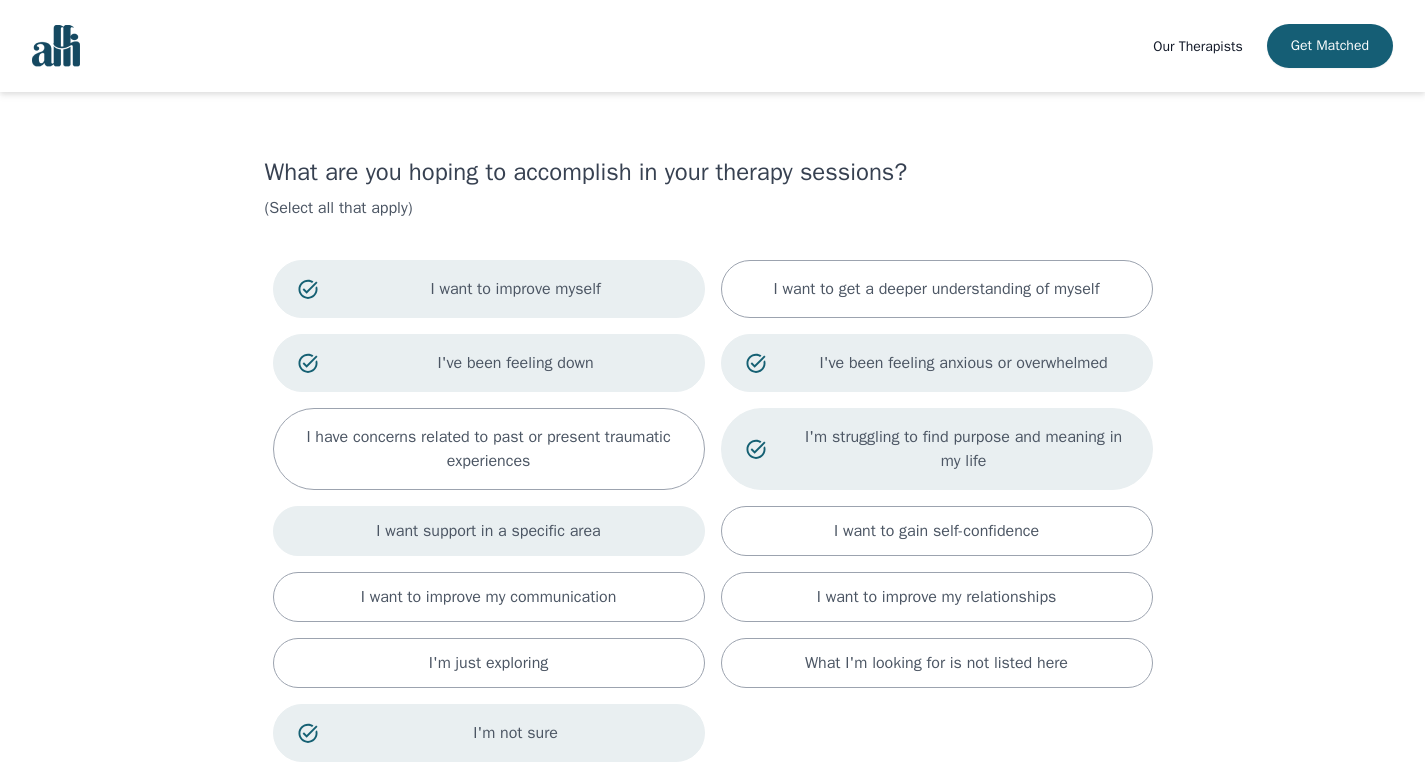 click on "I want support in a specific area" at bounding box center (489, 531) 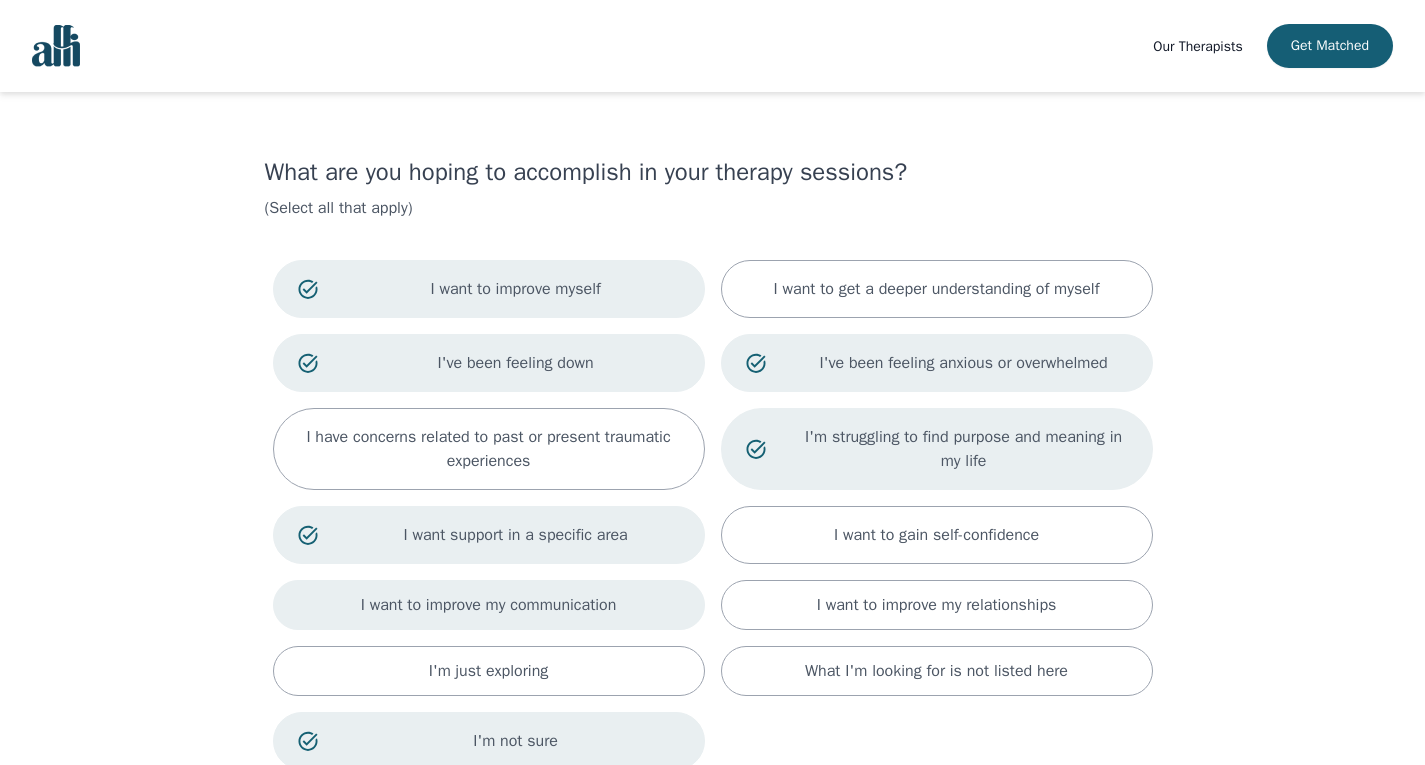 click on "I want to improve my communication" at bounding box center (489, 605) 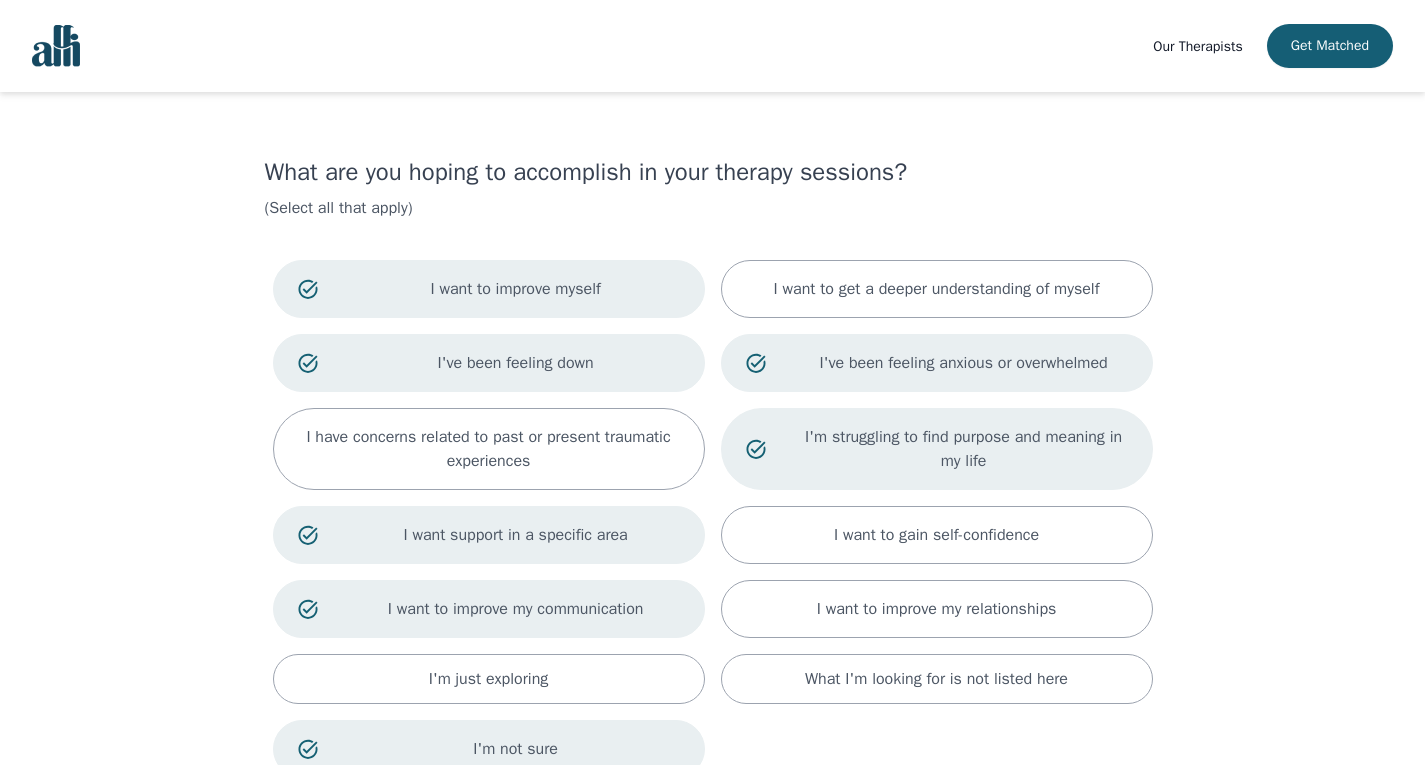 click on "I want to improve my communication" at bounding box center (516, 609) 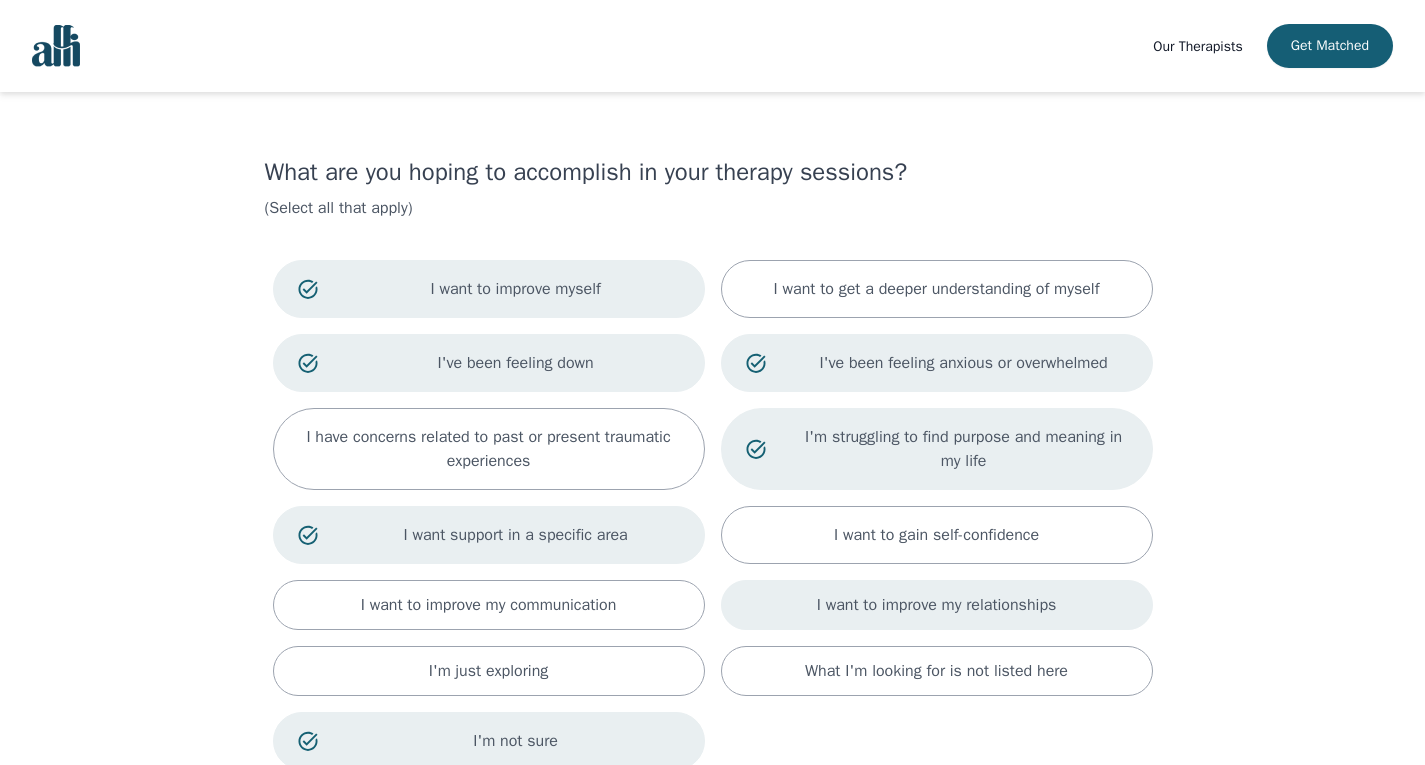 click on "I want to improve my relationships" at bounding box center (937, 605) 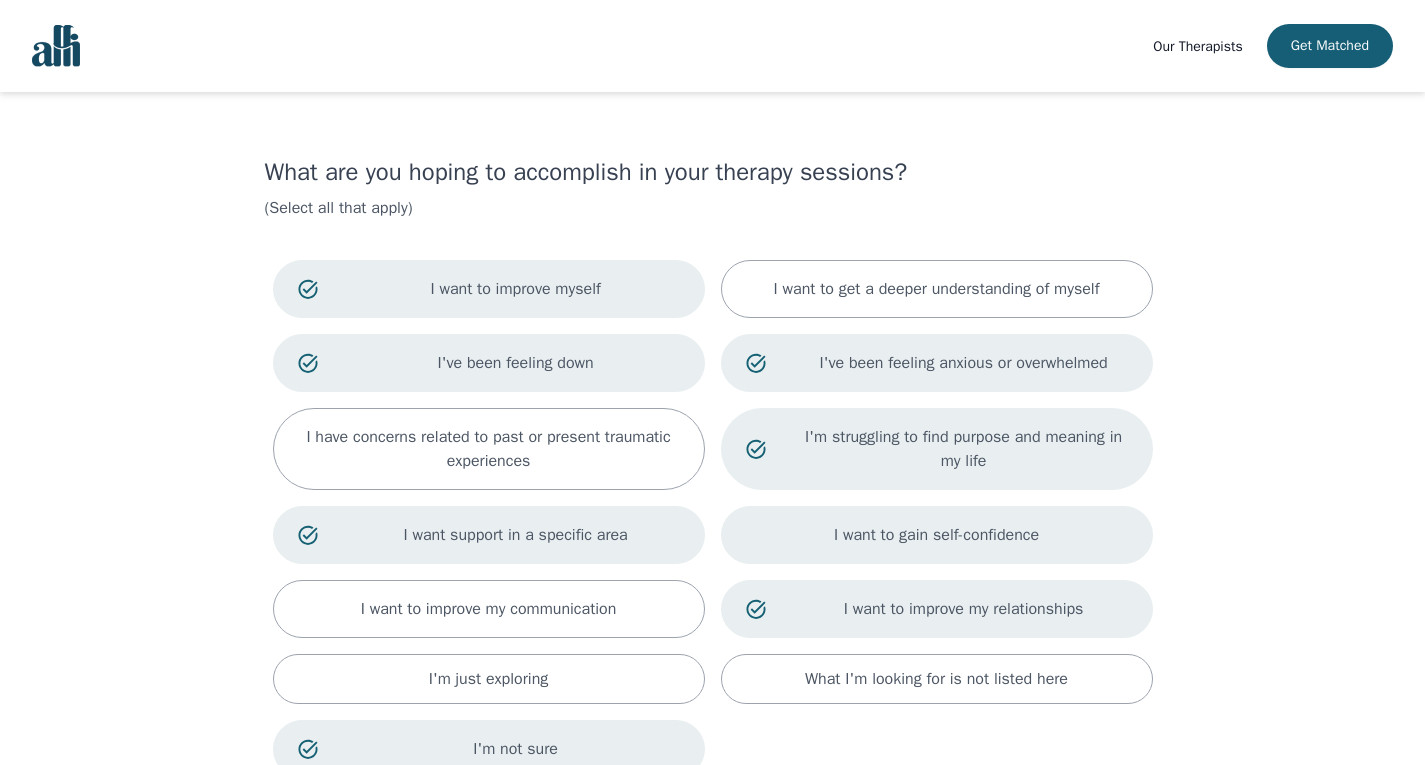 click on "I want to gain self-confidence" at bounding box center [936, 535] 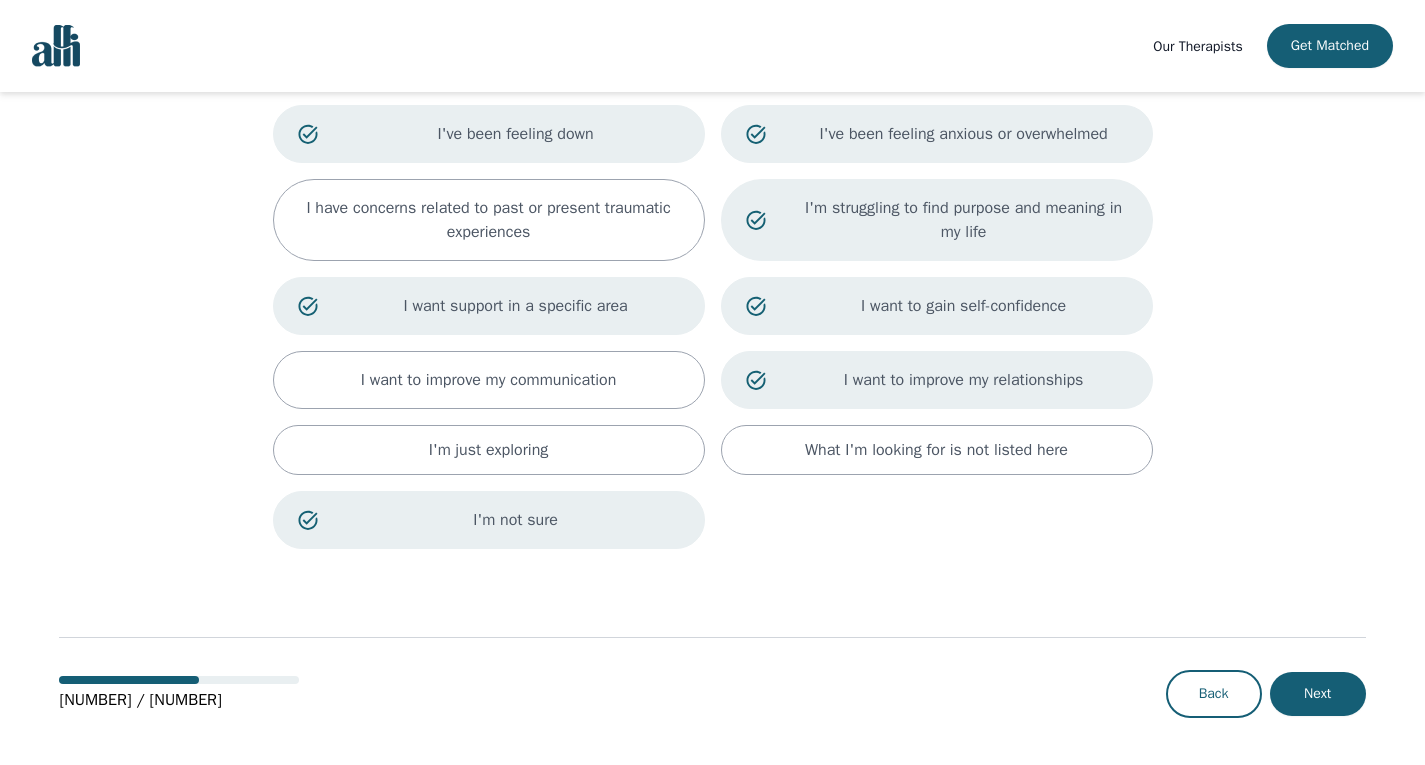scroll, scrollTop: 230, scrollLeft: 0, axis: vertical 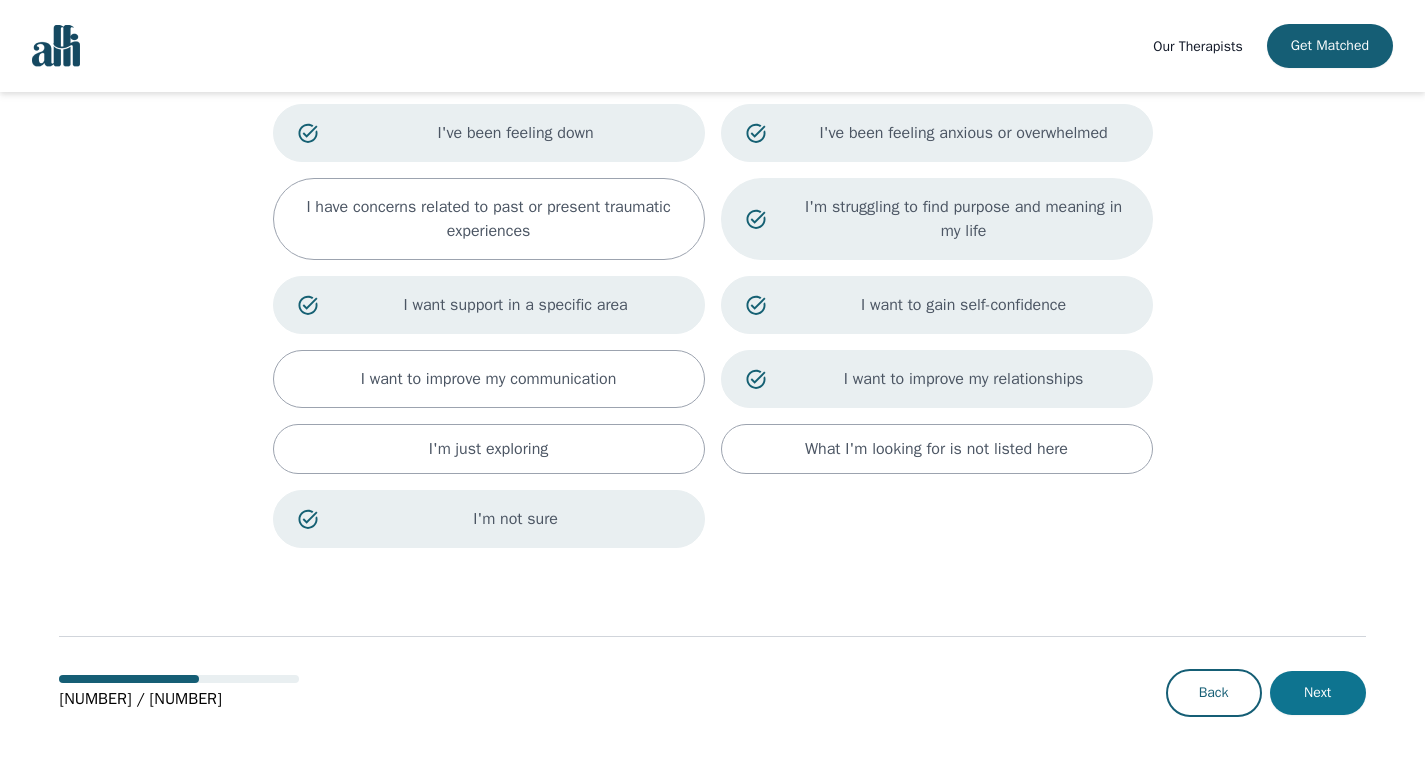 click on "Next" at bounding box center (1318, 693) 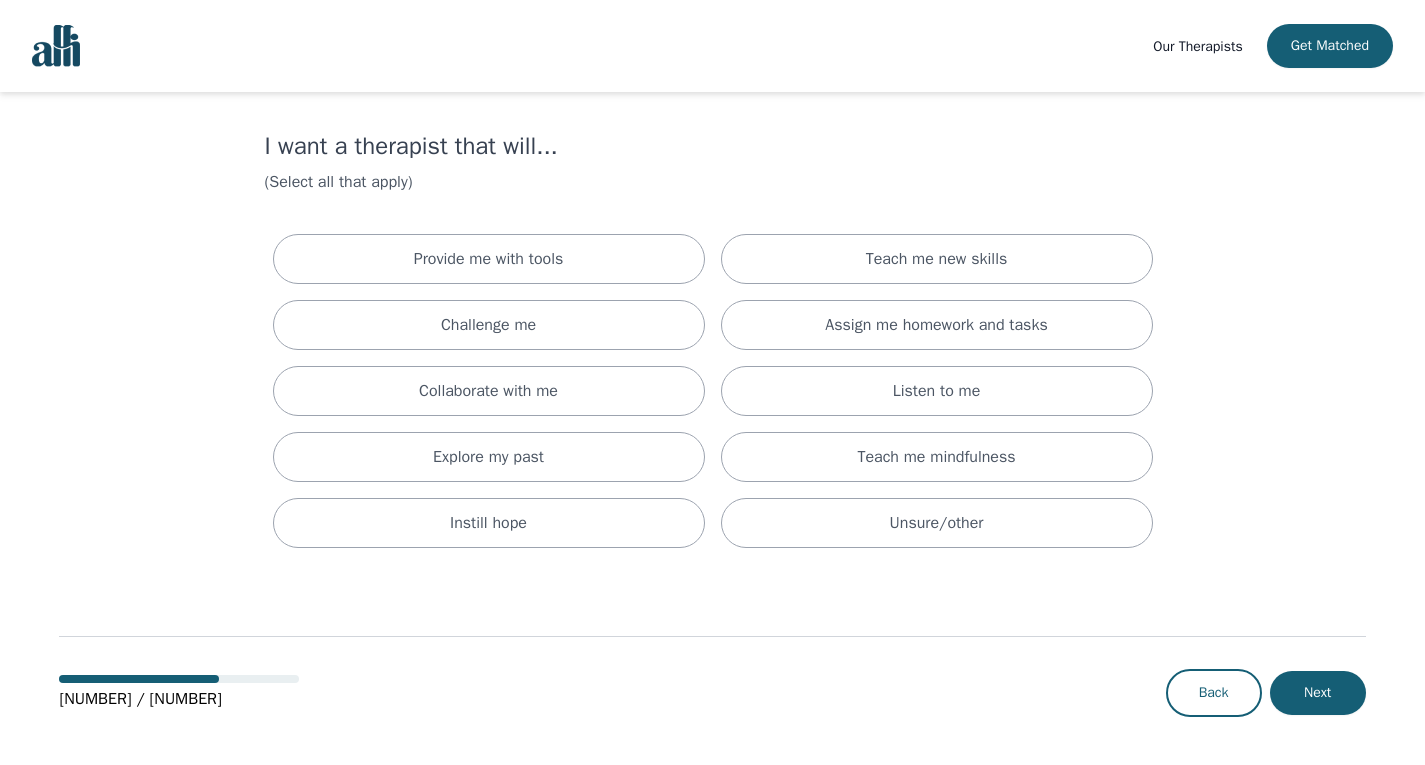 scroll, scrollTop: 0, scrollLeft: 0, axis: both 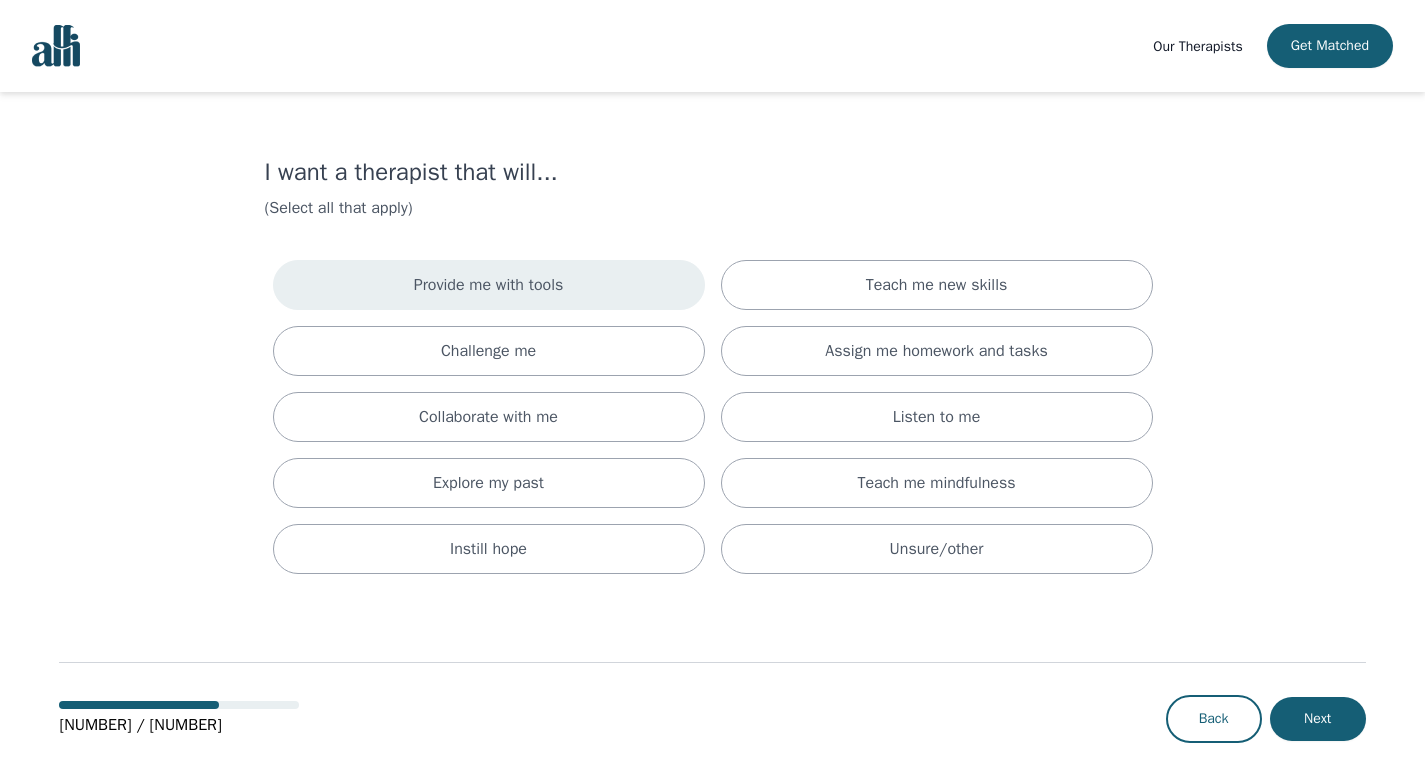 click on "Provide me with tools" at bounding box center [489, 285] 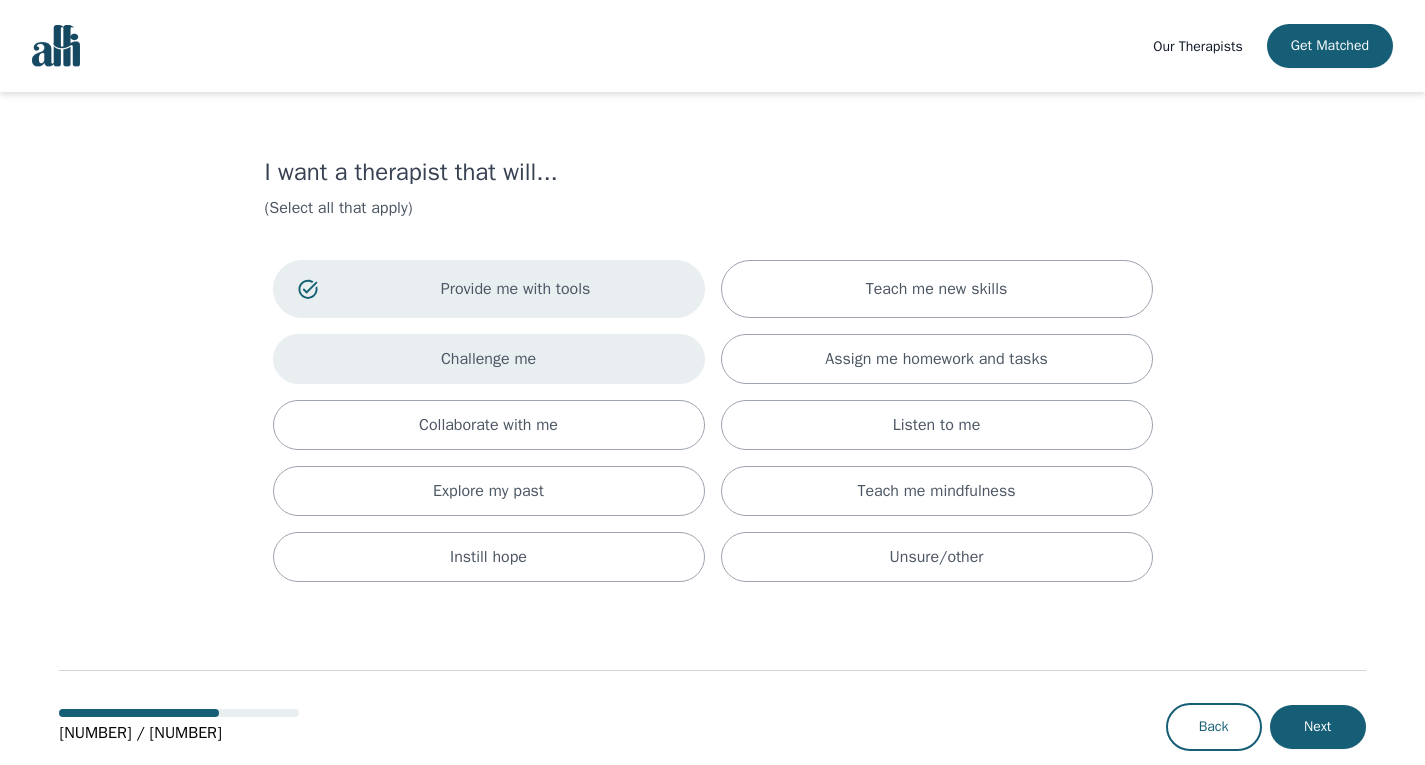 click on "Challenge me" at bounding box center (489, 359) 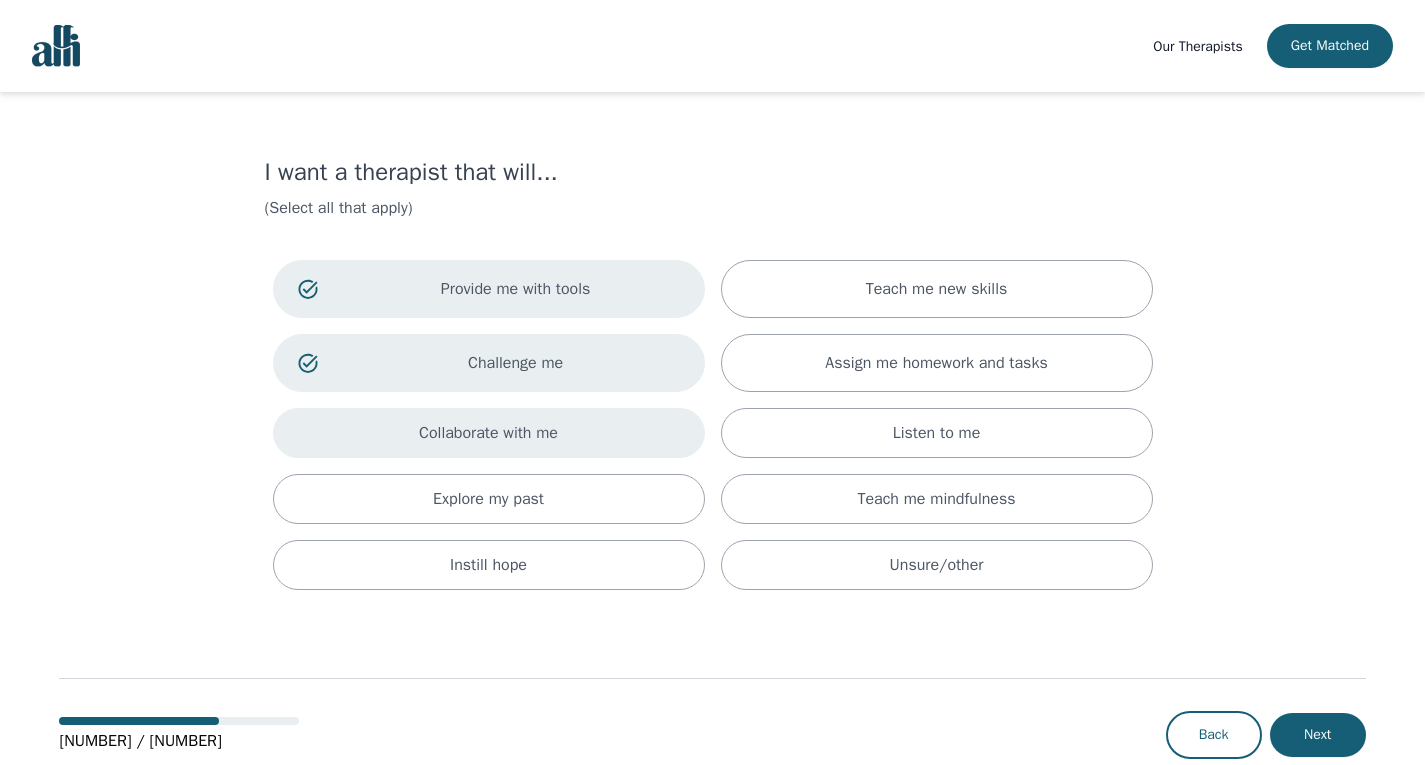 click on "Collaborate with me" at bounding box center [489, 433] 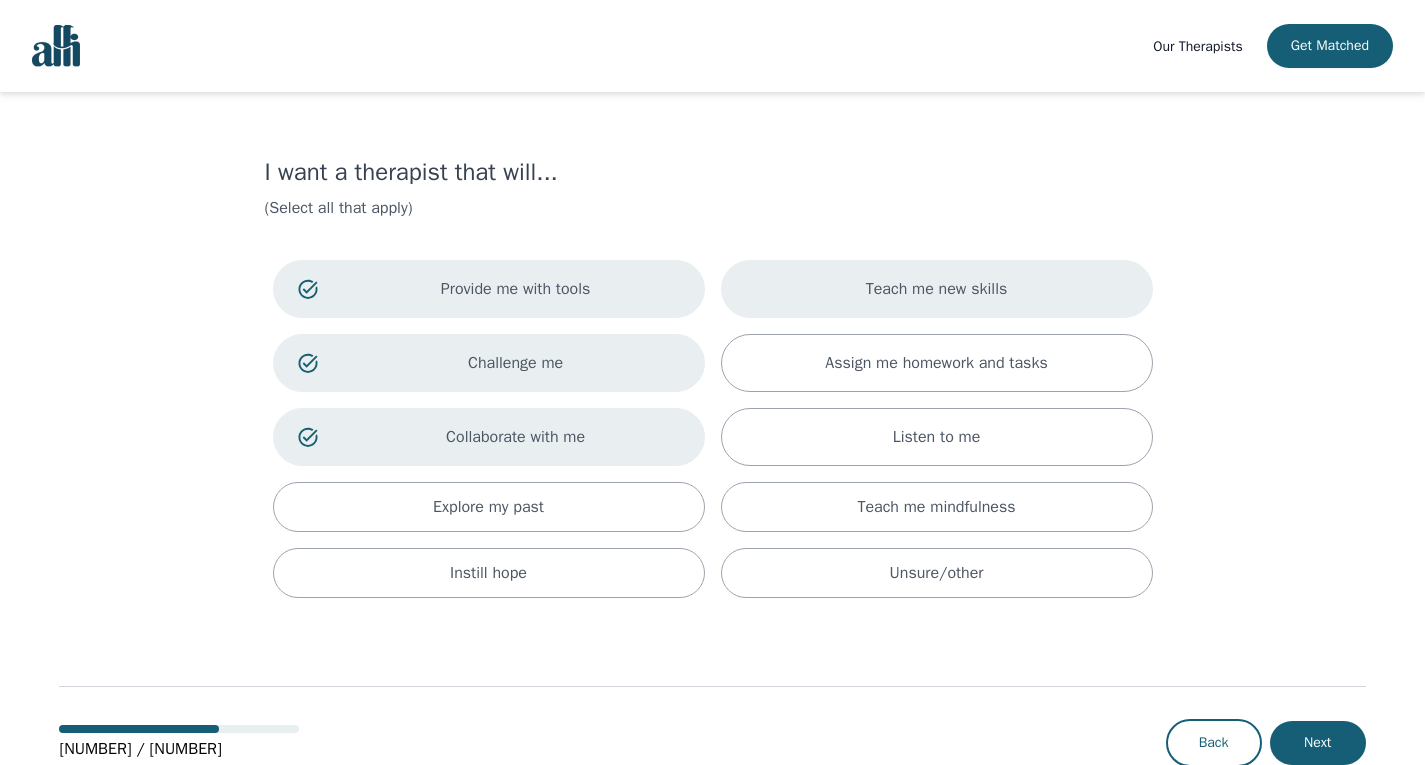 click on "Teach me new skills" at bounding box center (937, 289) 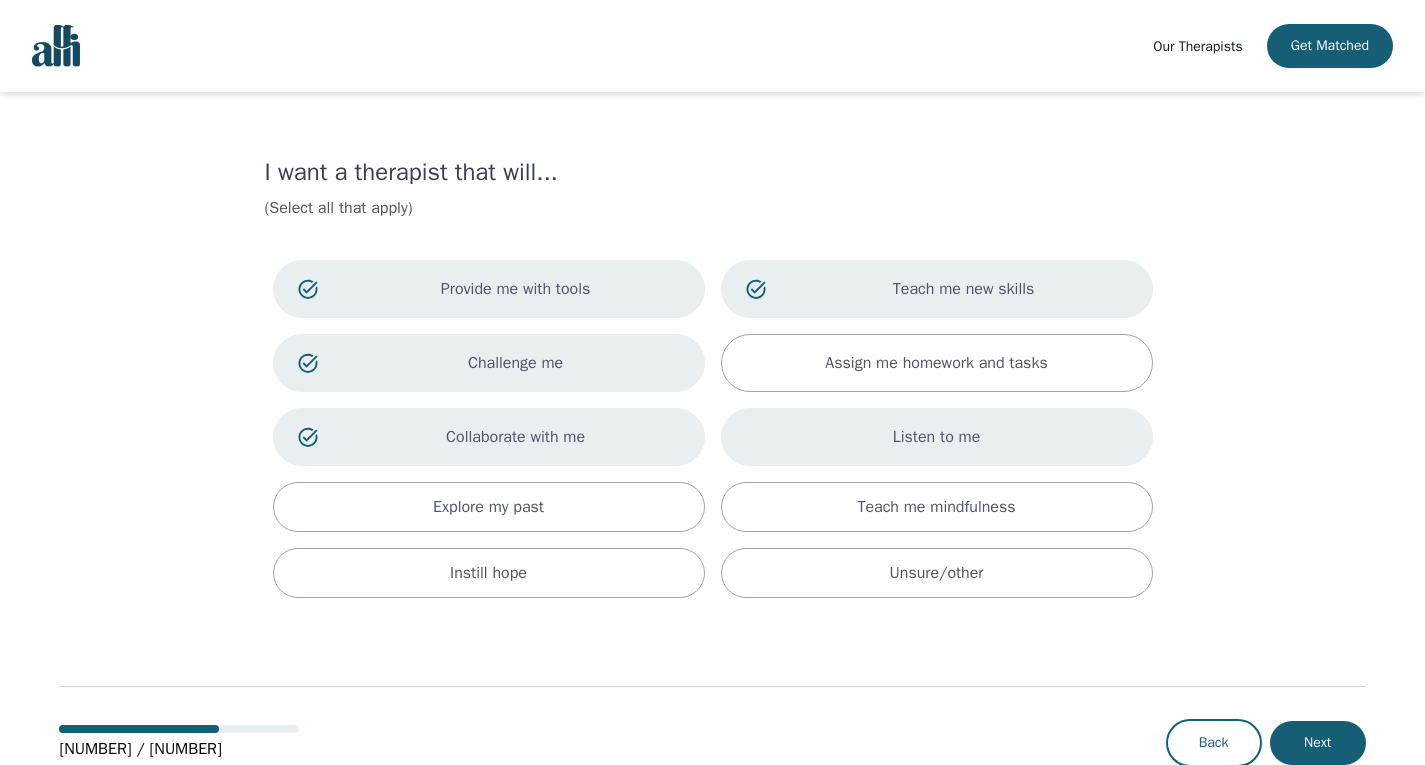 click on "Listen to me" at bounding box center [937, 437] 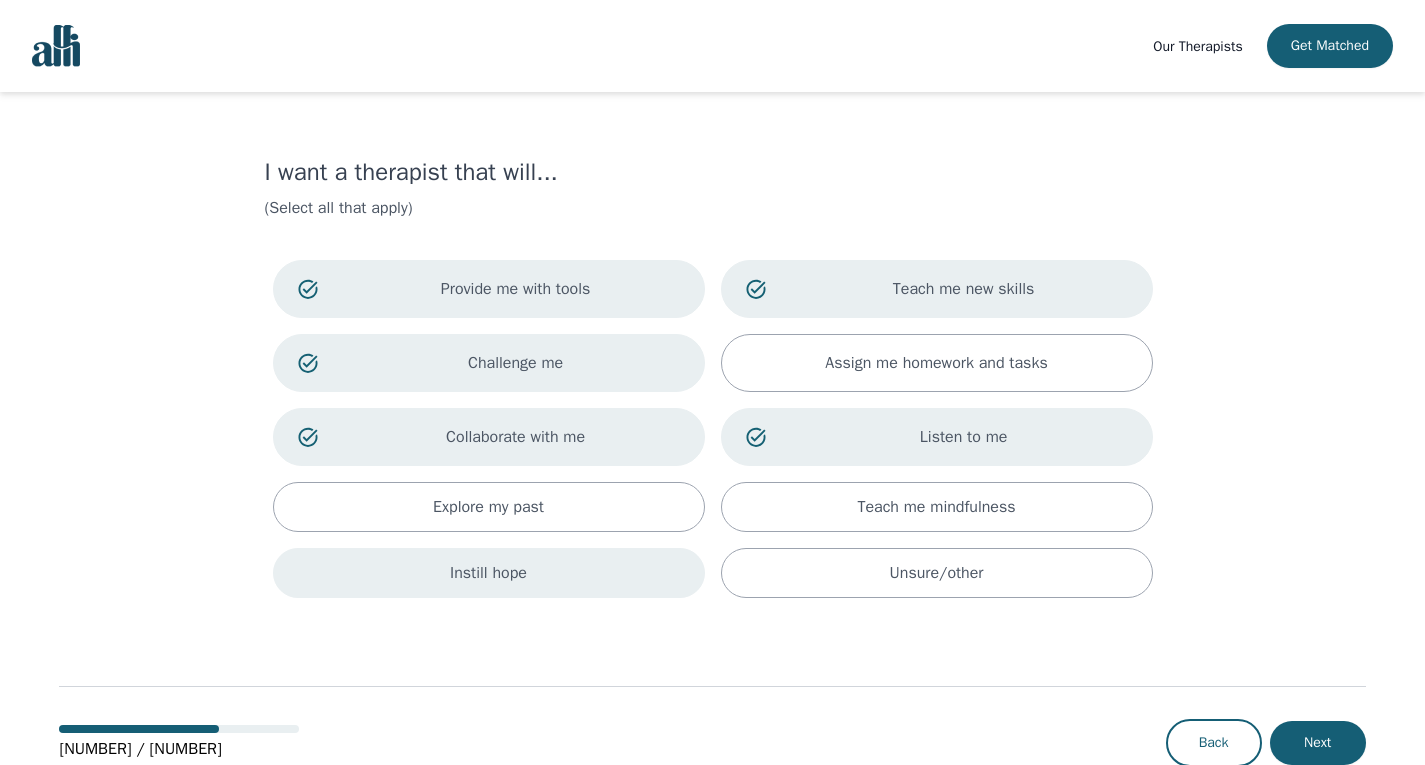 click on "Instill hope" at bounding box center [489, 573] 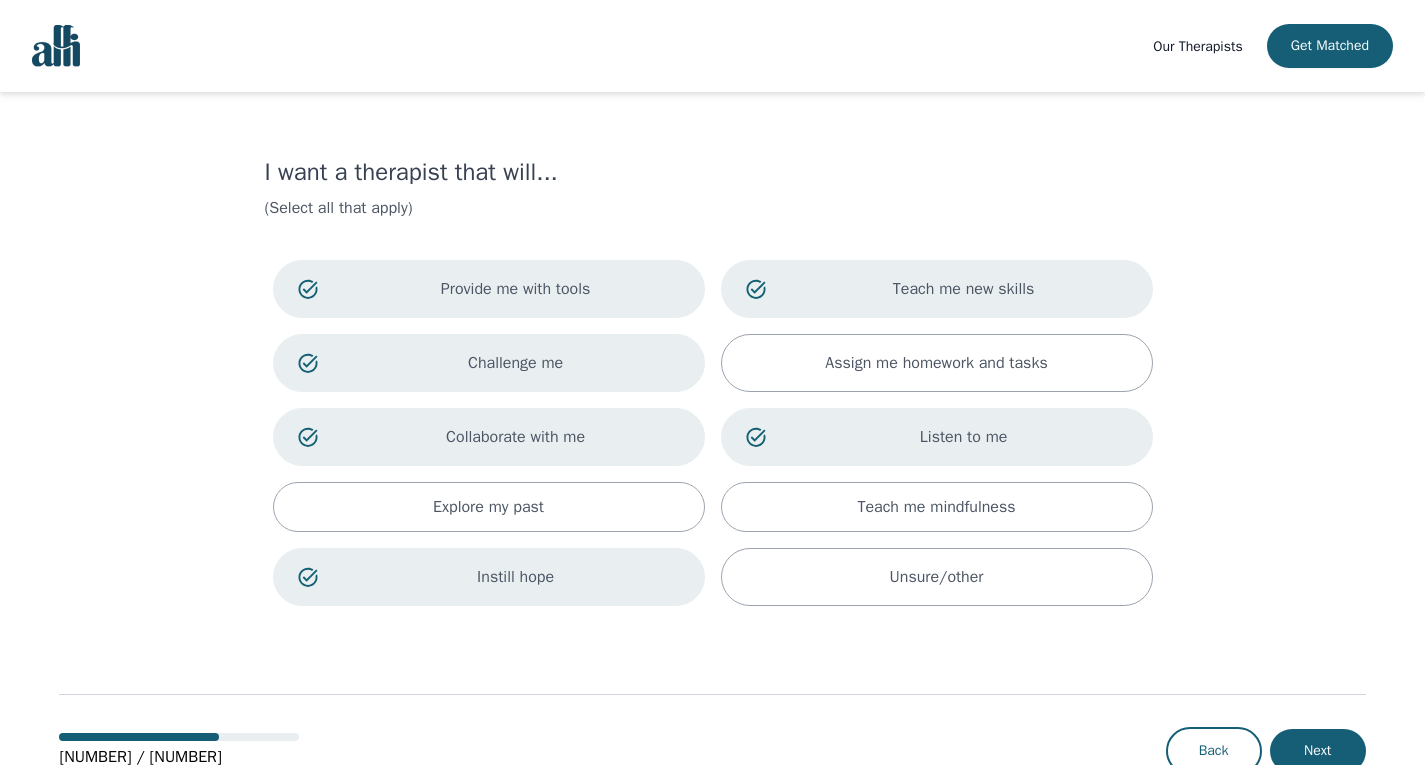 drag, startPoint x: 875, startPoint y: 587, endPoint x: 1012, endPoint y: 608, distance: 138.60014 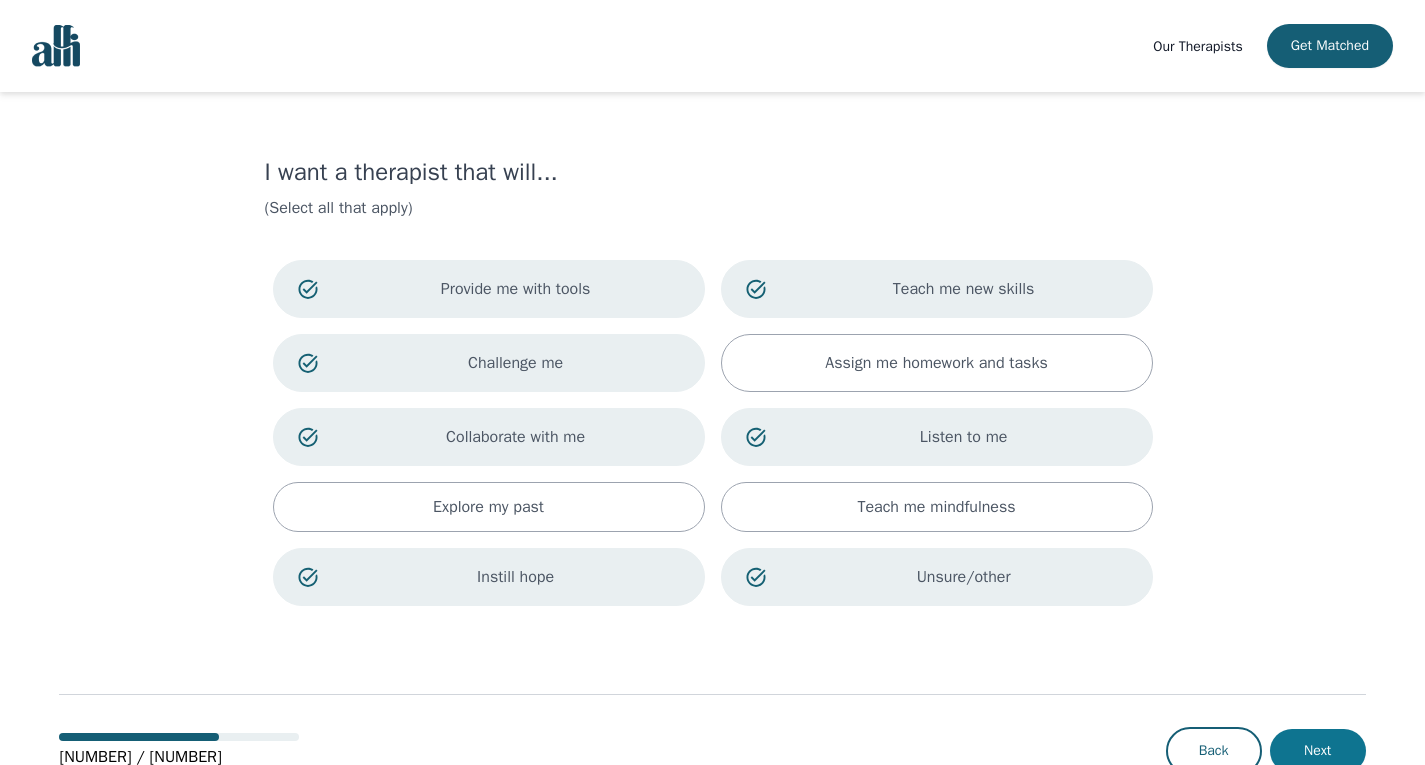 click on "Next" at bounding box center [1318, 751] 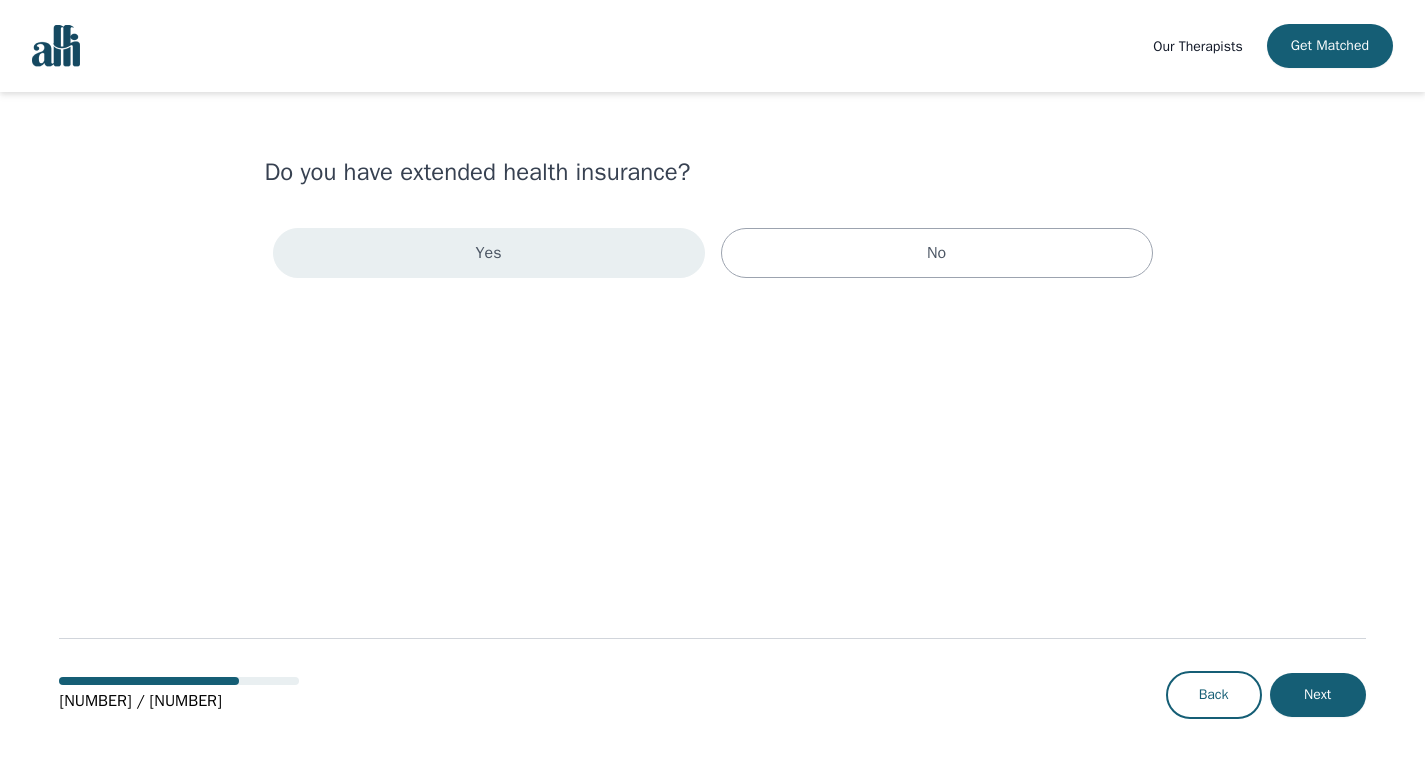 click on "Yes" at bounding box center (489, 253) 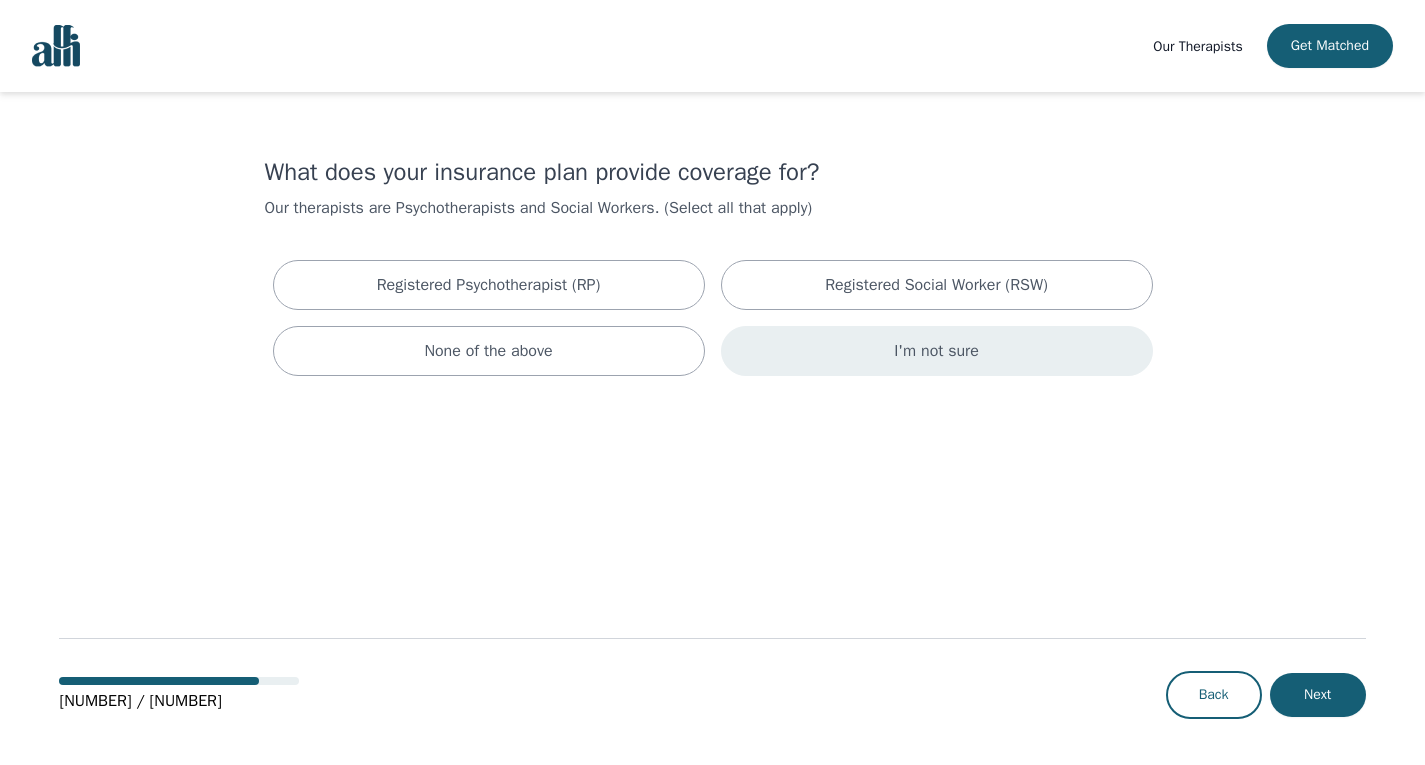 click on "I'm not sure" at bounding box center (937, 351) 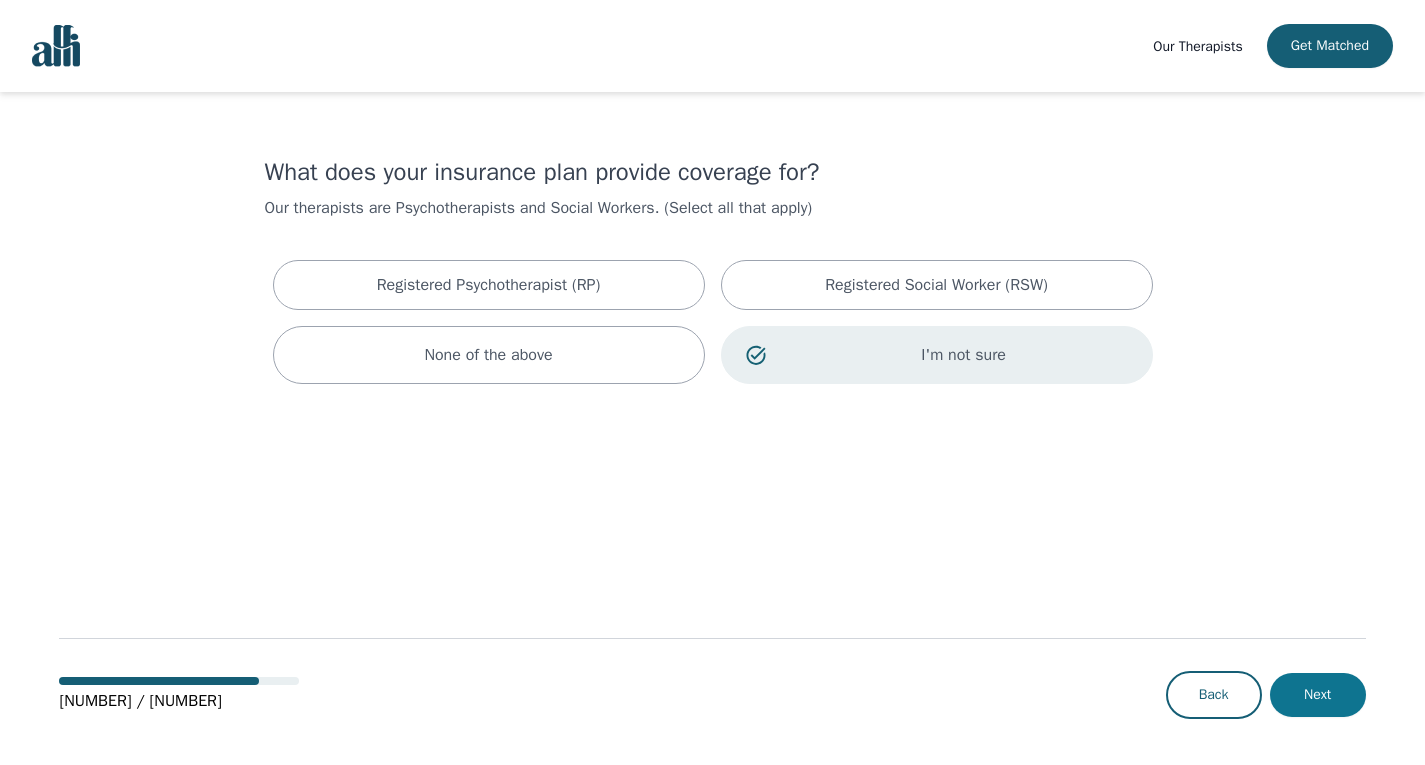click on "Next" at bounding box center (1318, 695) 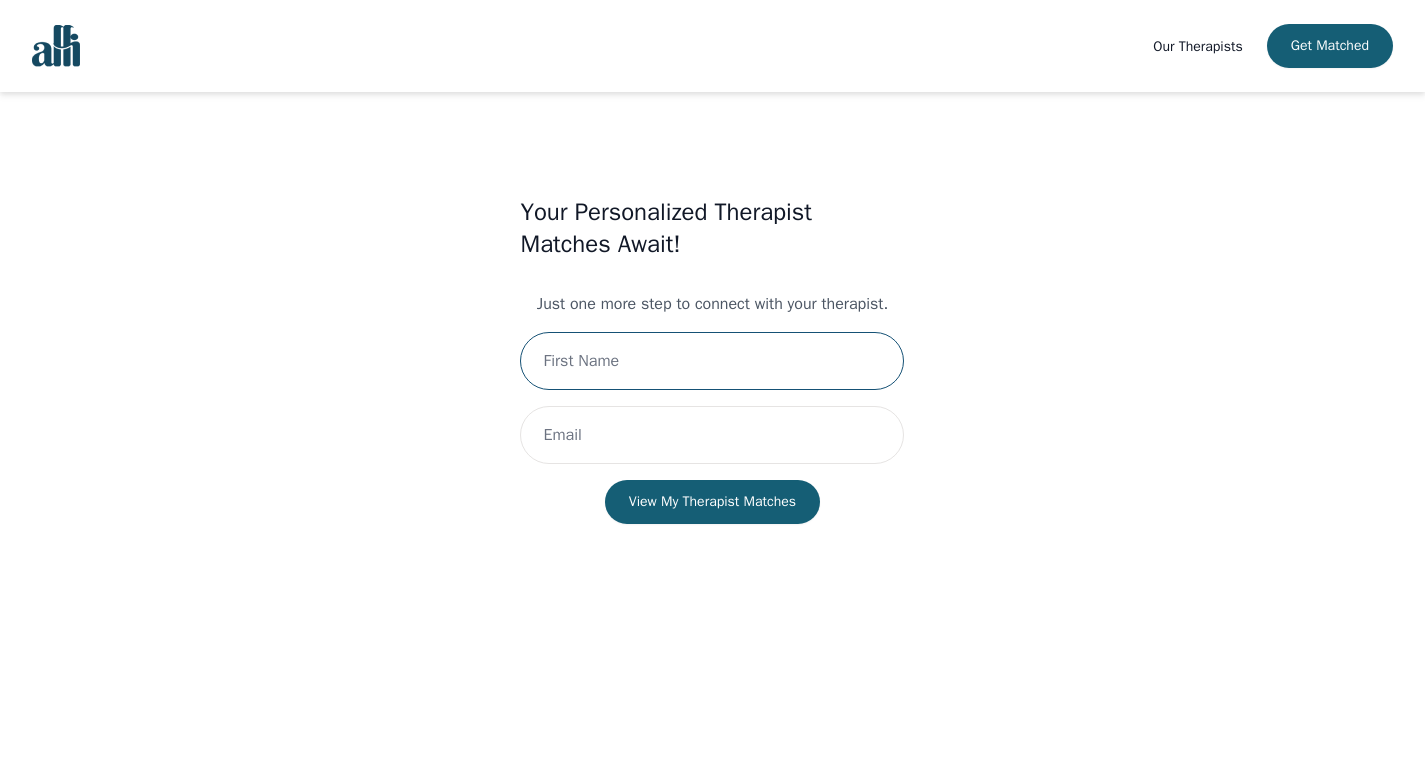 click at bounding box center [712, 361] 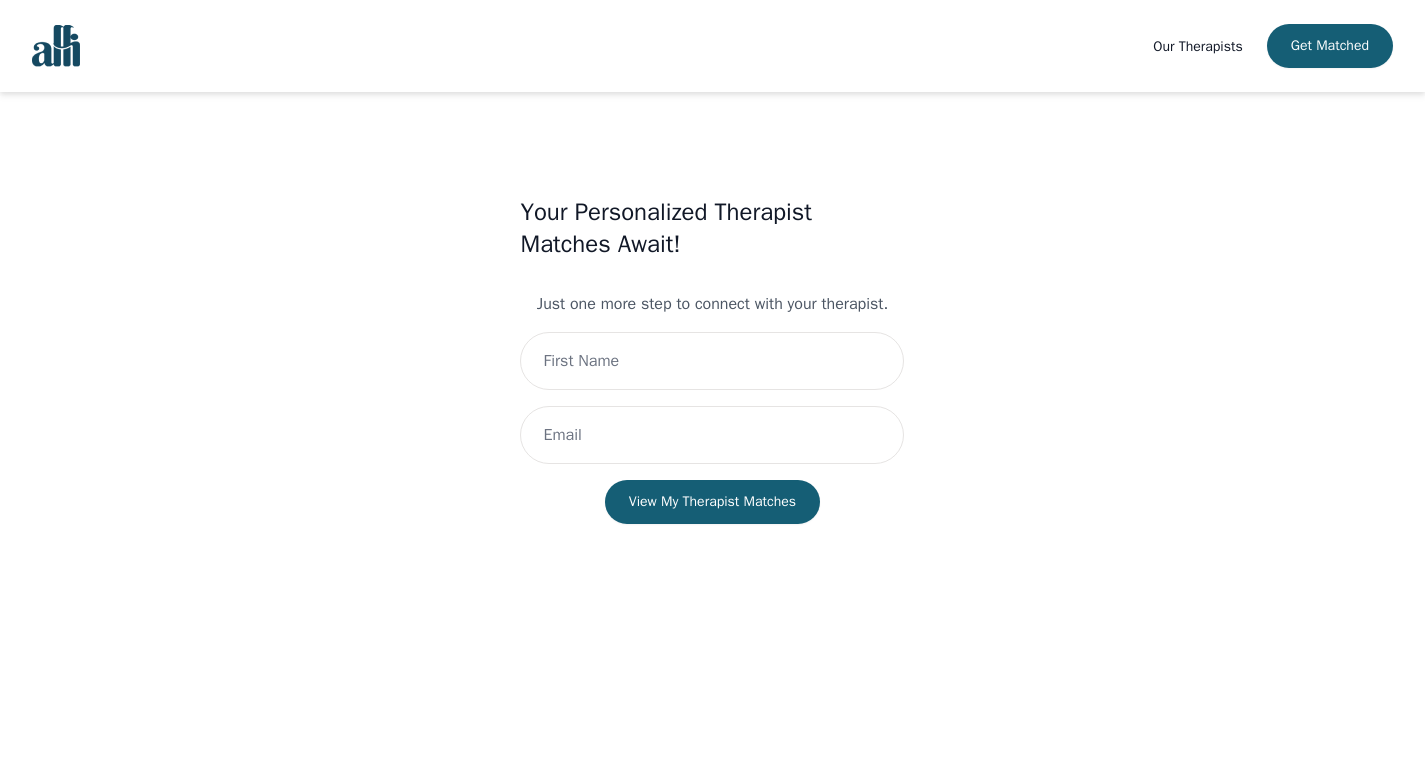 click on "Your Personalized Therapist Matches Await! Just one more step to connect with your therapist. View My Therapist Matches" at bounding box center [712, 380] 